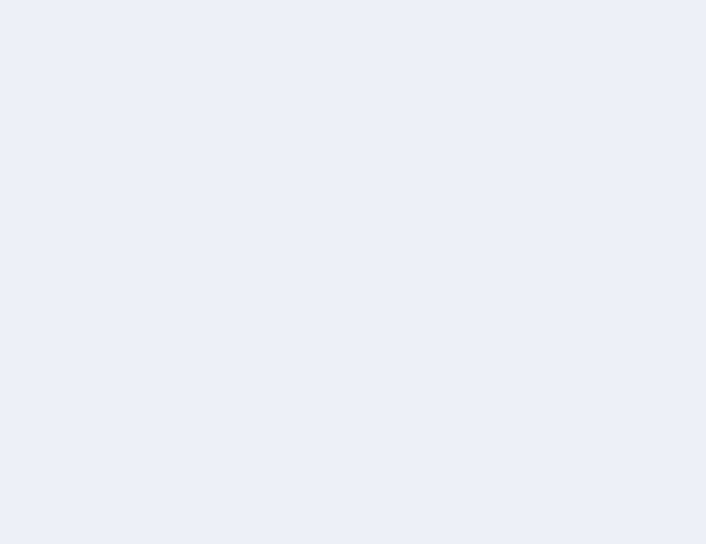 scroll, scrollTop: 0, scrollLeft: 0, axis: both 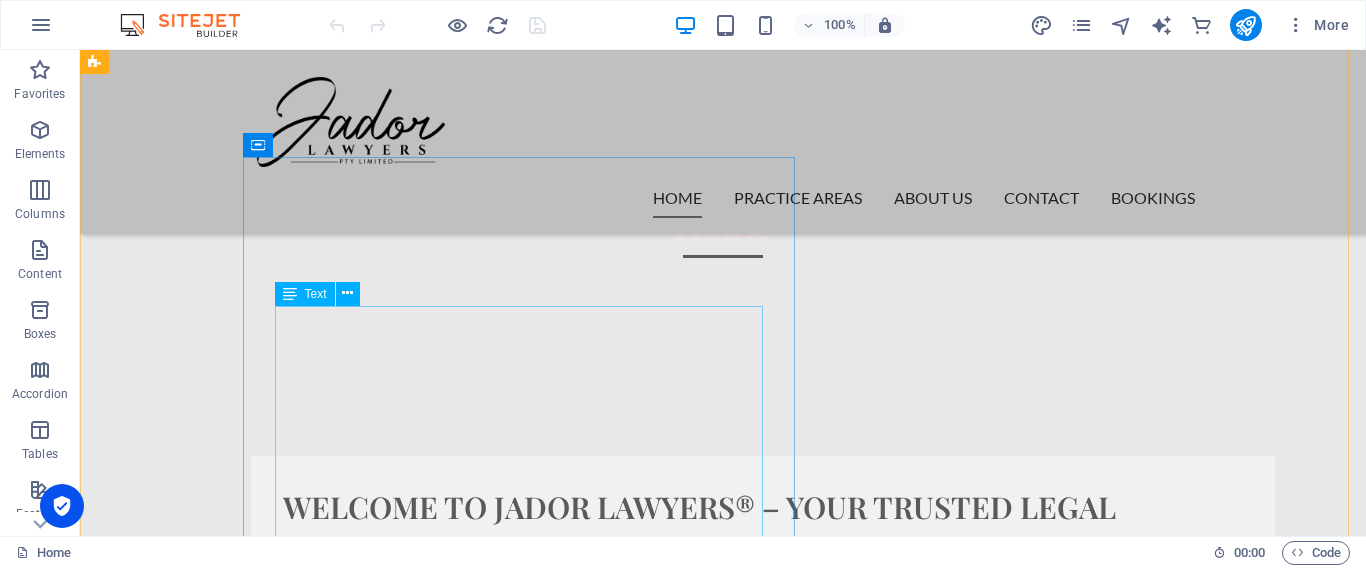 click on "At Jador Lawyers, we are dedicated to delivering clear, compassionate, and results-oriented legal services customised to meet your specific needs. Founded by [PERSON_NAME], a committed and experienced legal professional, our firm upholds the values of integrity, transparency, and steadfast client support. Whether you are facing a complex legal issue or require straightforward advice, [PERSON_NAME] offers a wealth of knowledge and a personal touch to each case. With a strong emphasis on achieving practical results, [PERSON_NAME] Lawyers is here to guide you at every turn, always prioritising your best interests." at bounding box center (763, 655) 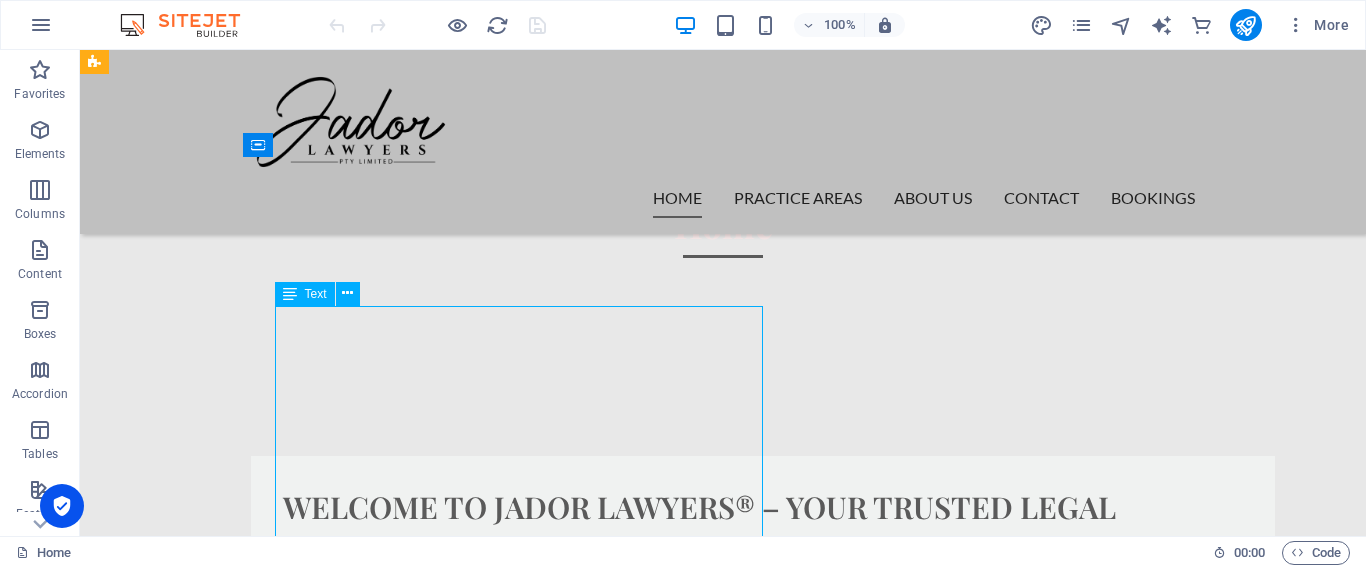 drag, startPoint x: 376, startPoint y: 353, endPoint x: 457, endPoint y: 403, distance: 95.189285 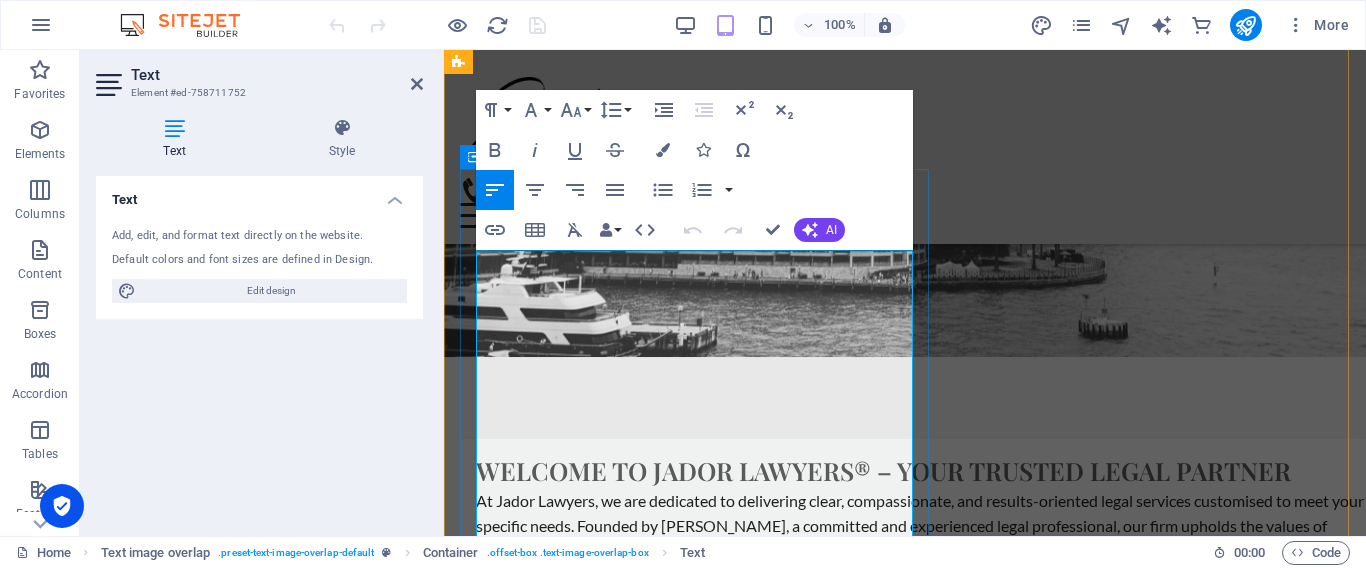 scroll, scrollTop: 446, scrollLeft: 0, axis: vertical 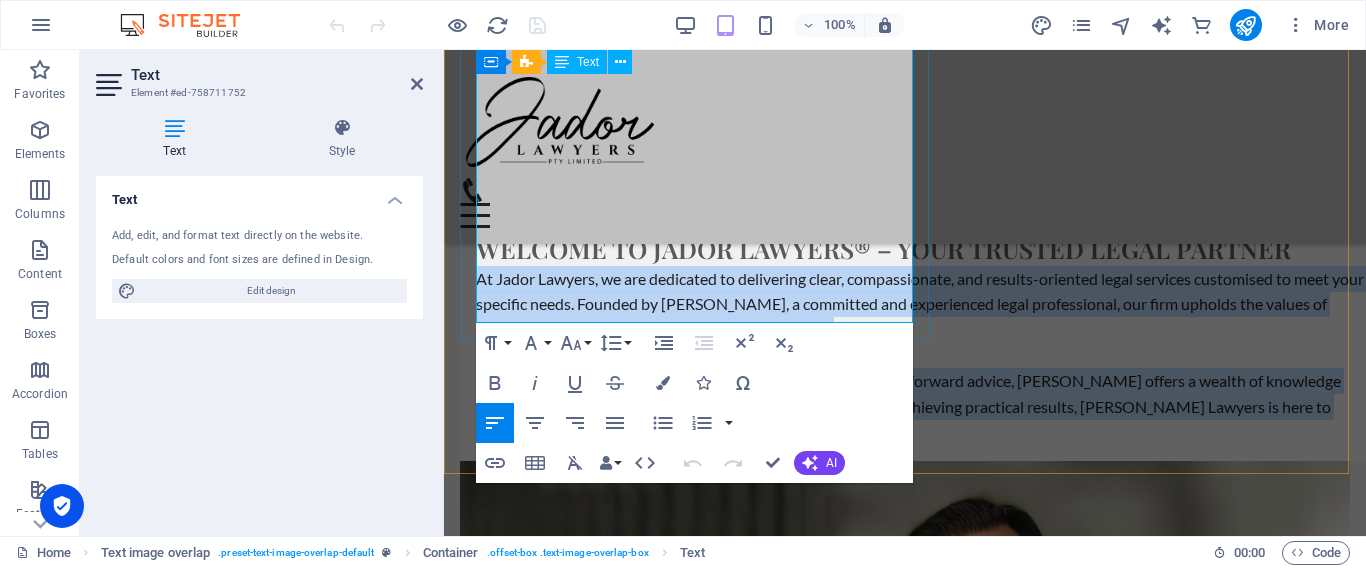 drag, startPoint x: 482, startPoint y: 264, endPoint x: 856, endPoint y: 308, distance: 376.57935 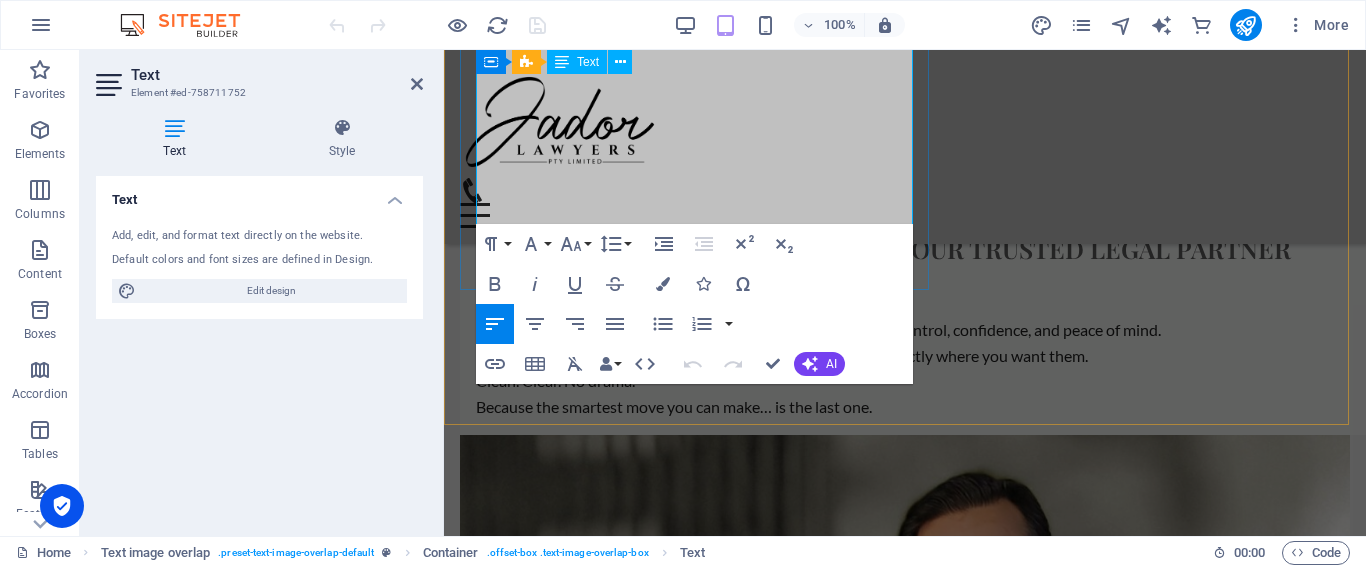 scroll, scrollTop: 731, scrollLeft: 0, axis: vertical 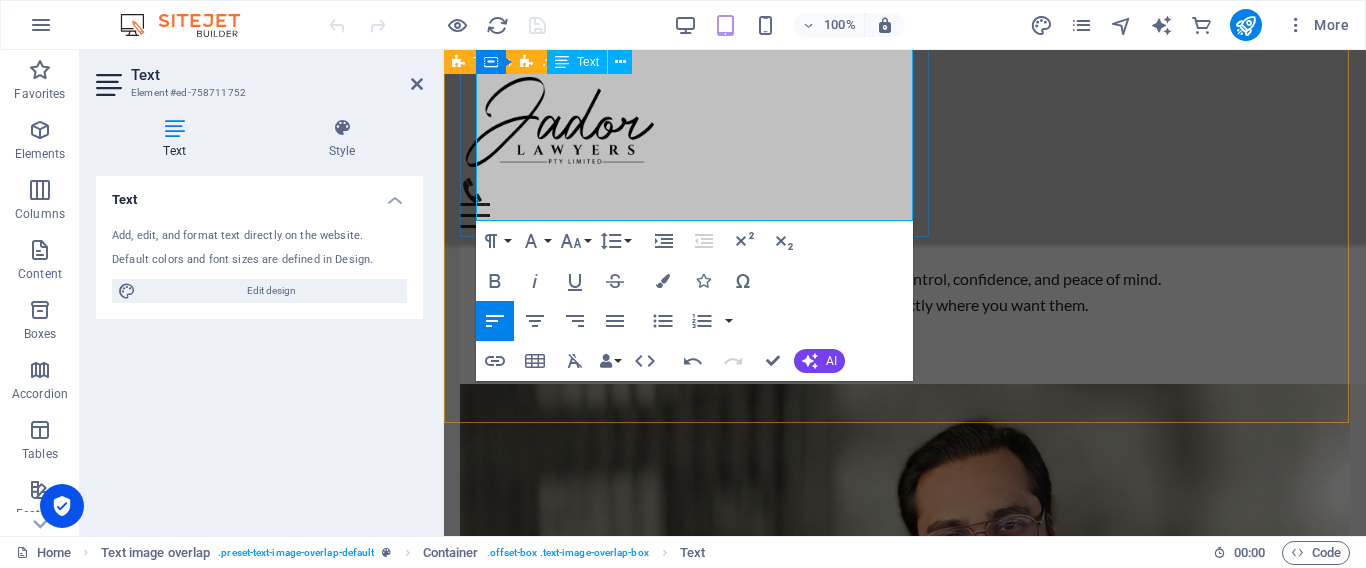 drag, startPoint x: 992, startPoint y: 356, endPoint x: 1356, endPoint y: 354, distance: 364.0055 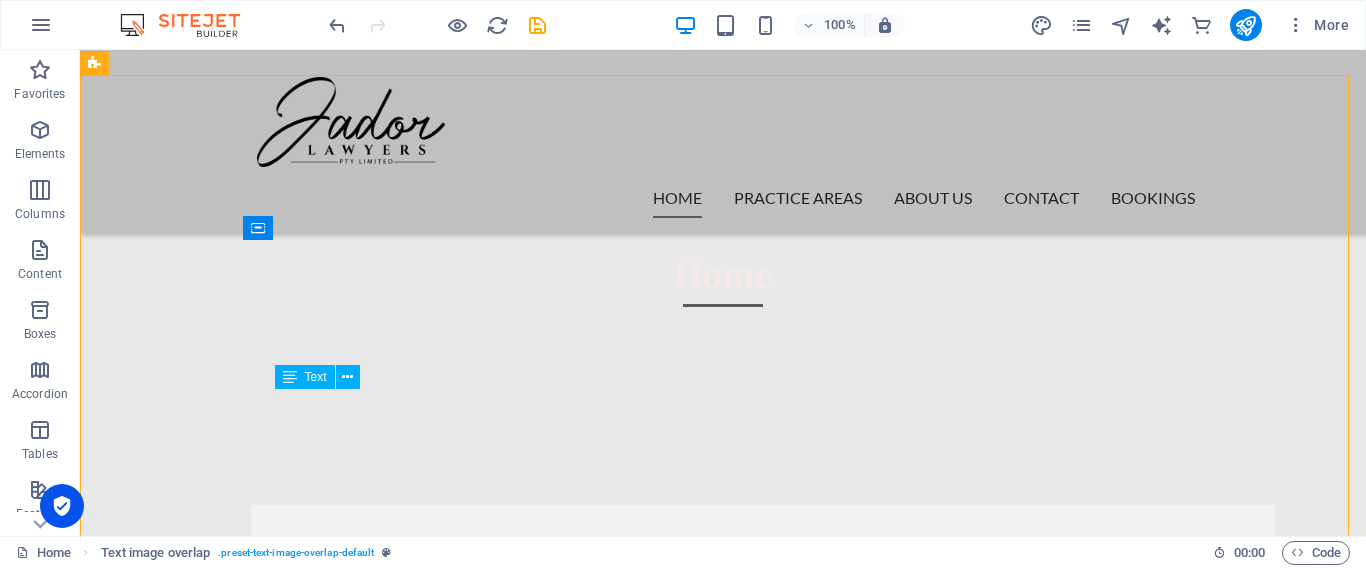 scroll, scrollTop: 413, scrollLeft: 0, axis: vertical 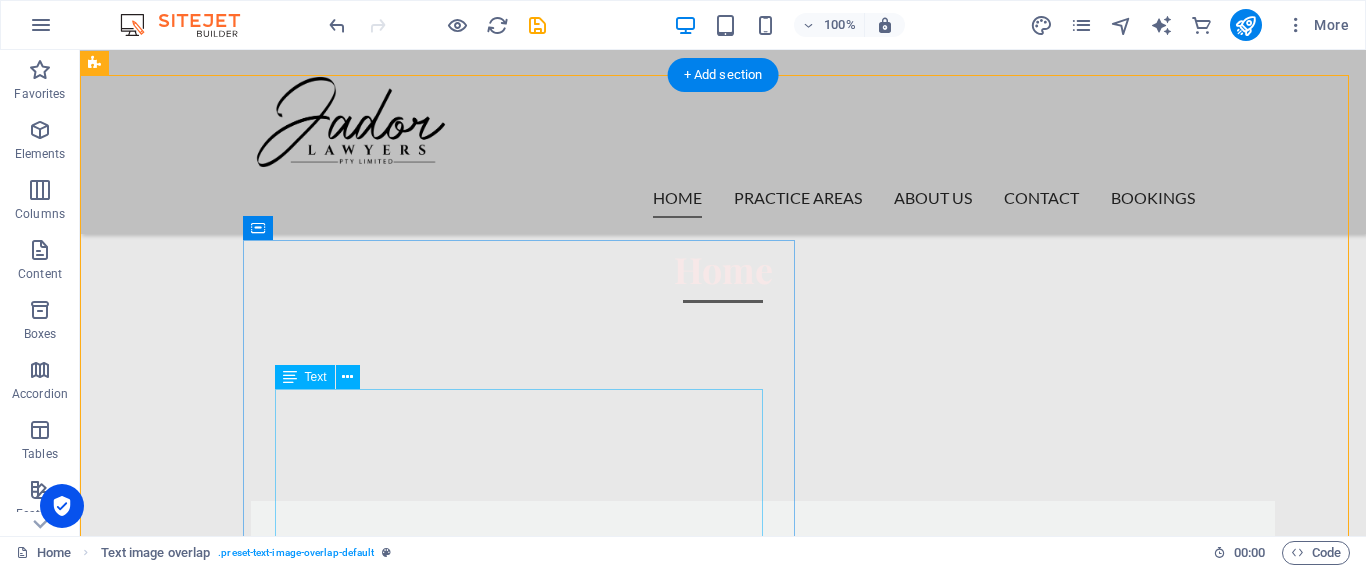 click on "“[PERSON_NAME] aren’t just paperwork. They’re power moves.” Subheadline (Cool + Sexy + Clear): At  Jador Lawyers , we don’t just draft documents — we design control, confidence, and peace of mind. We make sure your wealth, your voice, and your legacy land exactly where you want them. Clean. Clear. No drama. Because the smartest move you can make… is the last one." at bounding box center (763, 688) 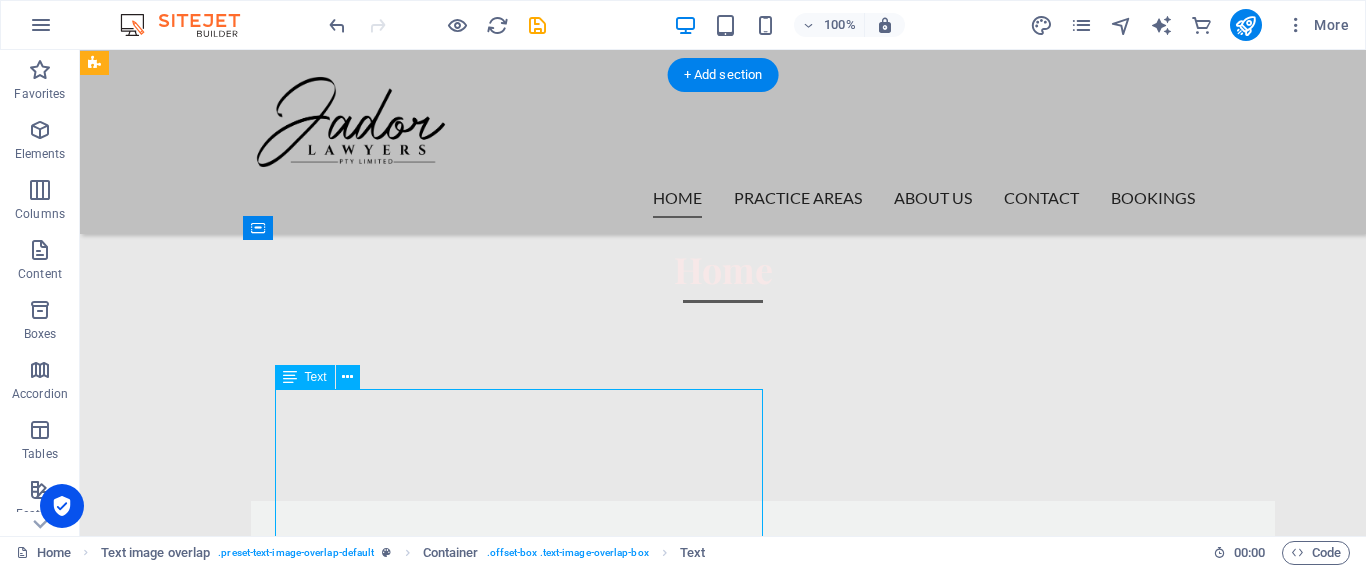 click on "“[PERSON_NAME] aren’t just paperwork. They’re power moves.” Subheadline (Cool + Sexy + Clear): At  Jador Lawyers , we don’t just draft documents — we design control, confidence, and peace of mind. We make sure your wealth, your voice, and your legacy land exactly where you want them. Clean. Clear. No drama. Because the smartest move you can make… is the last one." at bounding box center (763, 688) 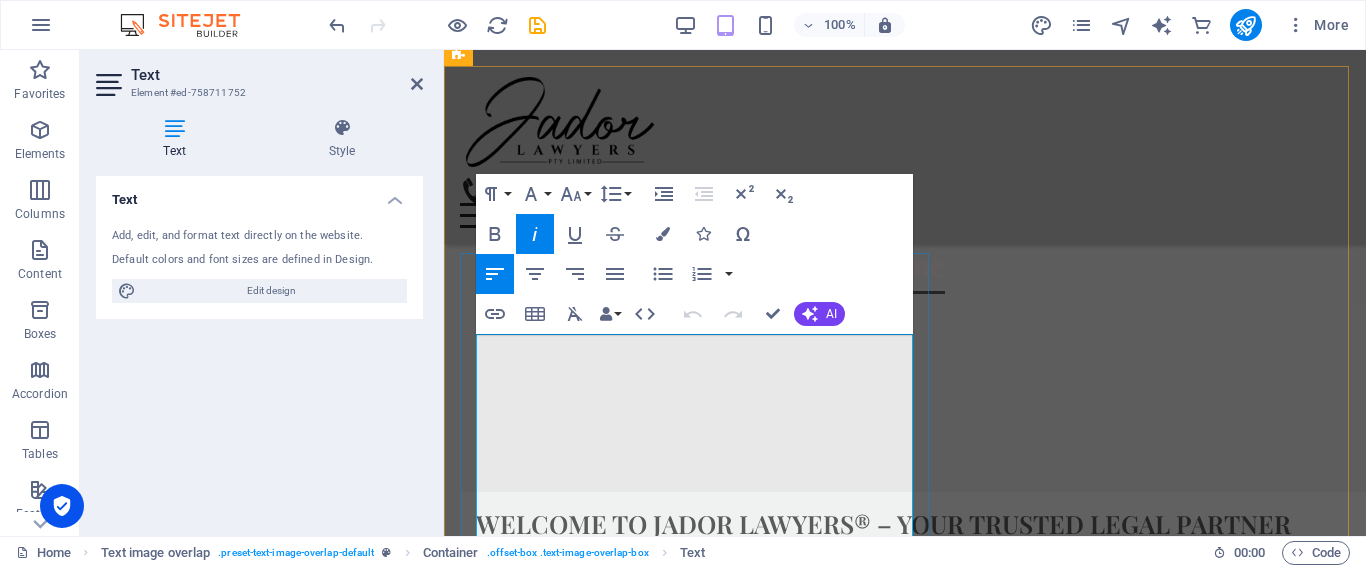 drag, startPoint x: 724, startPoint y: 373, endPoint x: 571, endPoint y: 378, distance: 153.08168 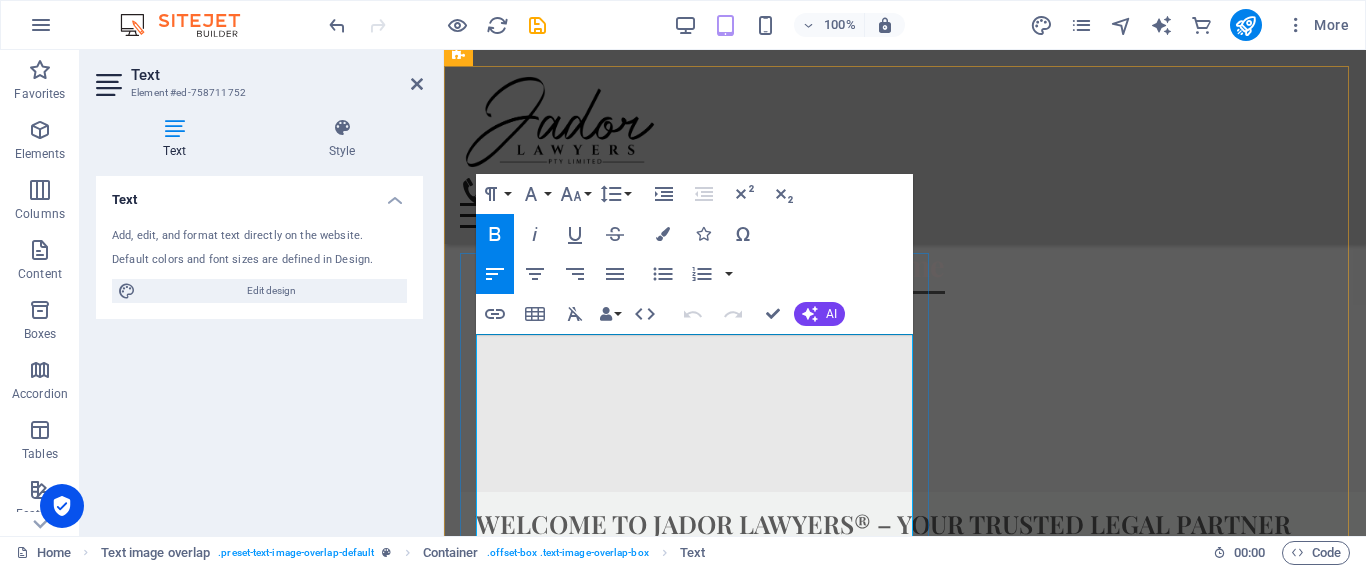 drag, startPoint x: 571, startPoint y: 378, endPoint x: 773, endPoint y: 380, distance: 202.0099 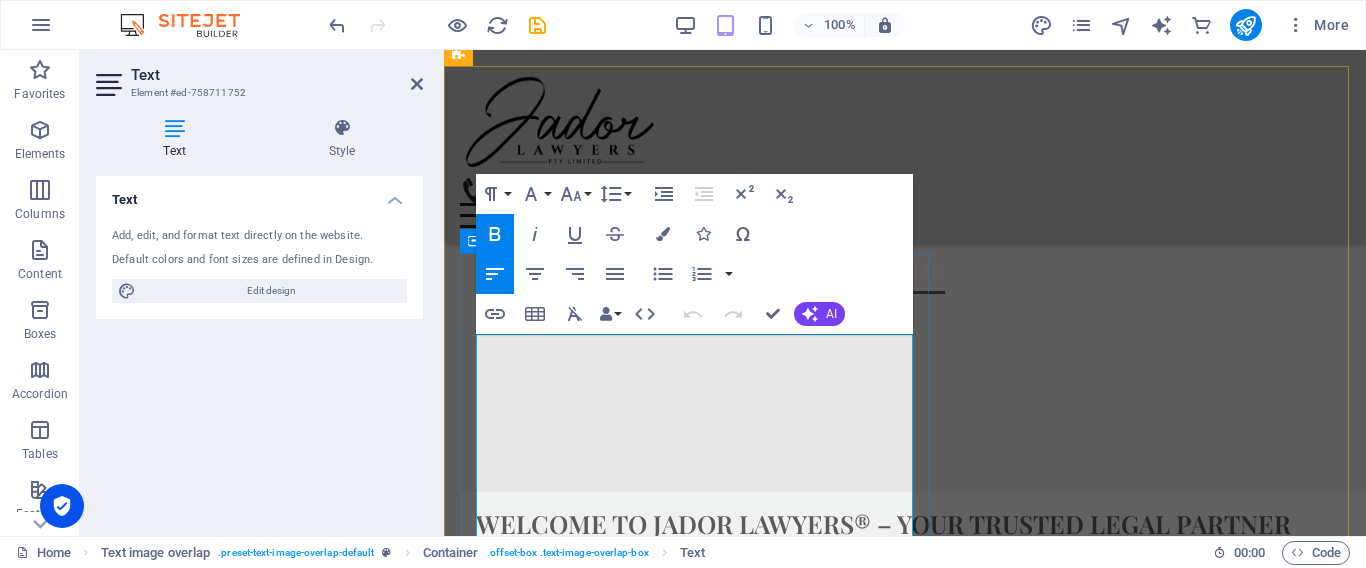 drag, startPoint x: 773, startPoint y: 380, endPoint x: 471, endPoint y: 365, distance: 302.37228 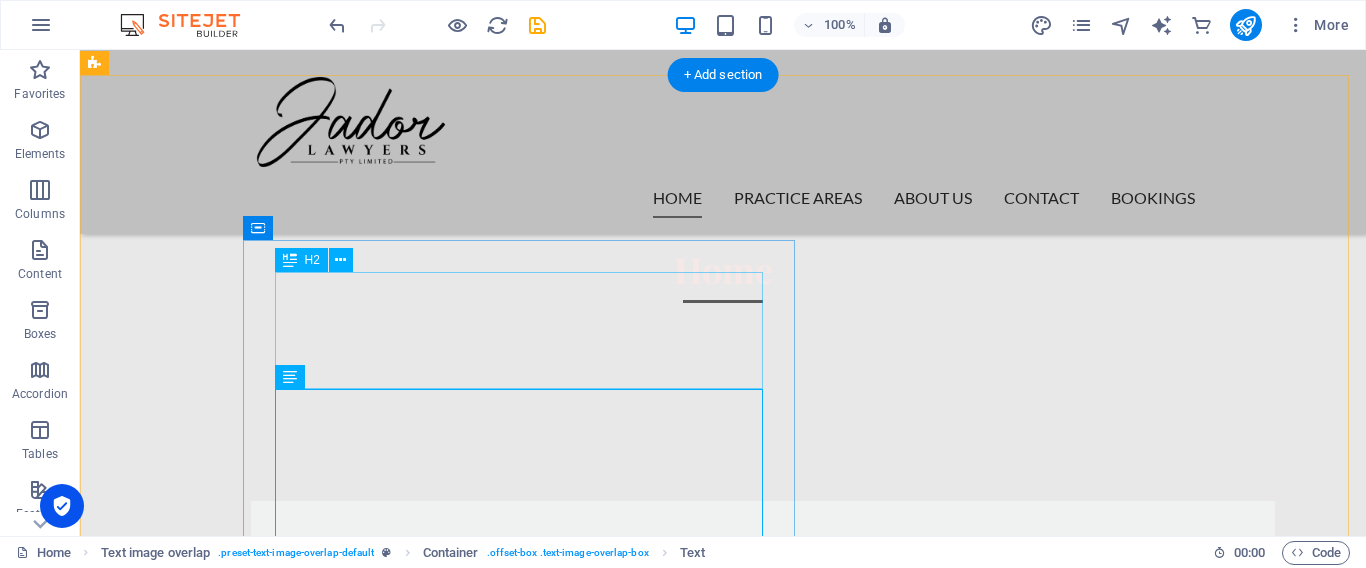 click on "Welcome to Jador Lawyers® – Your Trusted Legal Partner" at bounding box center (763, 572) 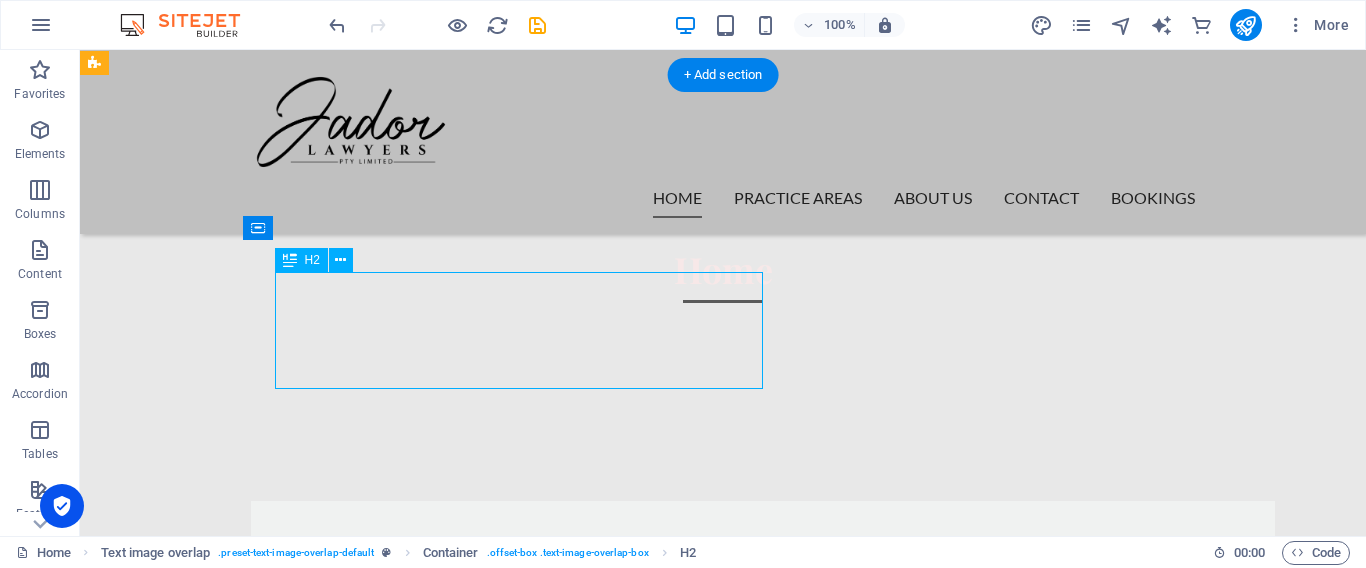 click on "Welcome to Jador Lawyers® – Your Trusted Legal Partner" at bounding box center (763, 572) 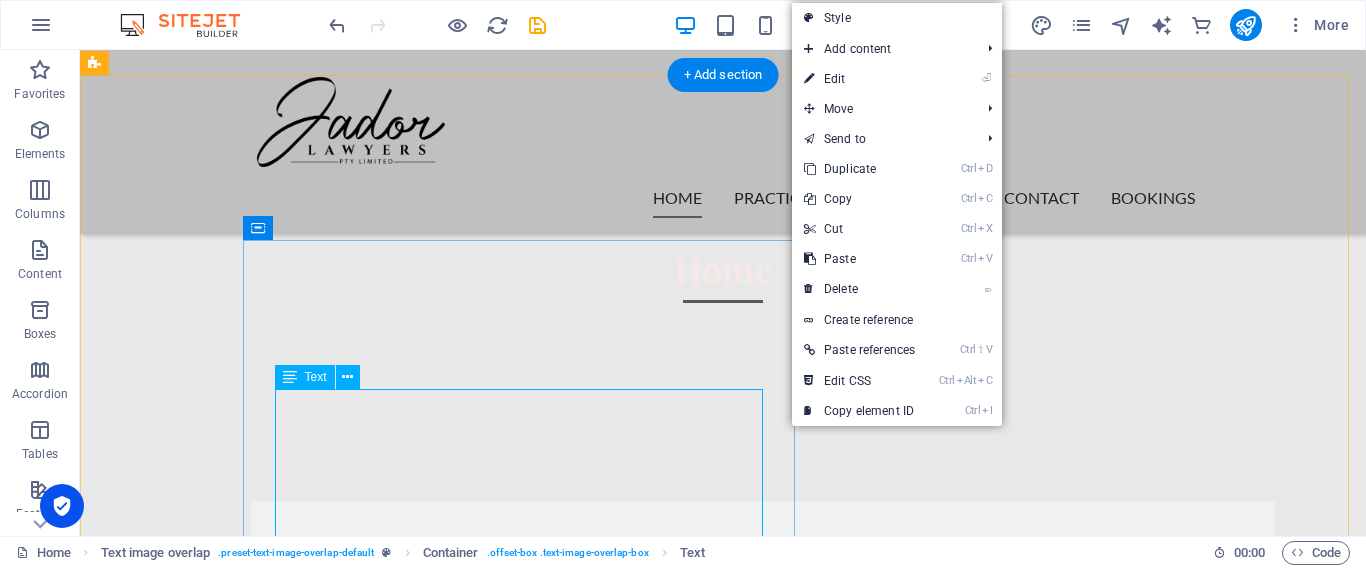 click on "“[PERSON_NAME] aren’t just paperwork. They’re power moves.” At  Jador Lawyers , we don’t just draft documents — we design control, confidence, and peace of mind. We make sure your wealth, your voice, and your legacy land exactly where you want them. Clean. Clear. No drama. Because the smartest move you can make… is the last one." at bounding box center [763, 688] 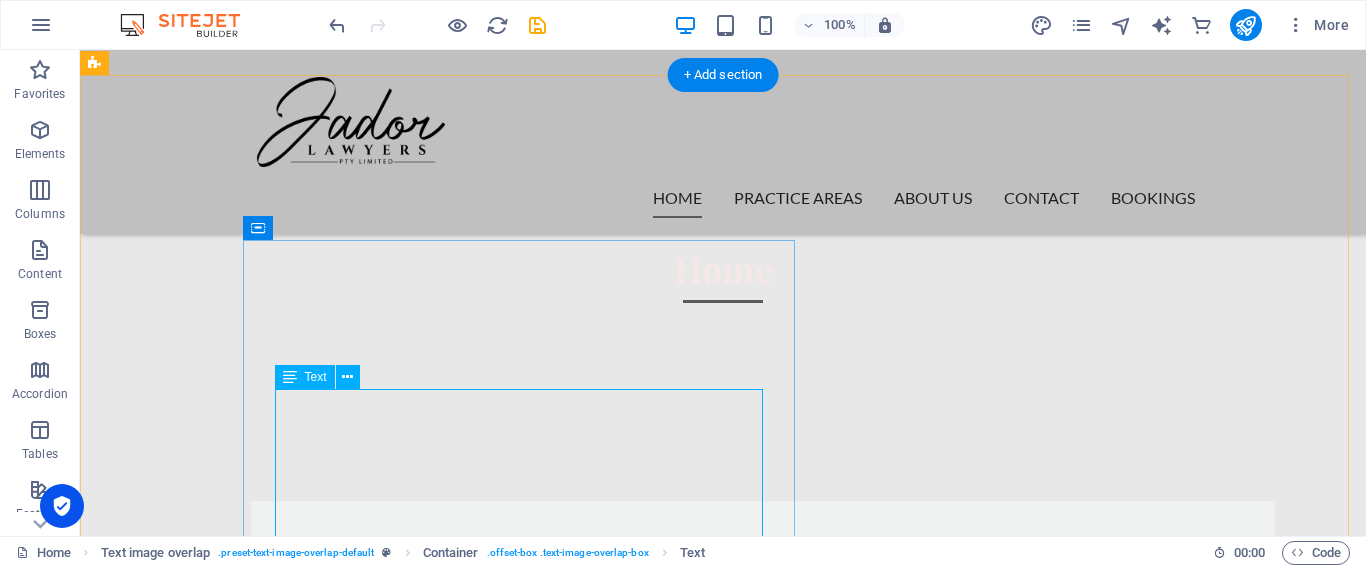 click on "“[PERSON_NAME] aren’t just paperwork. They’re power moves.” At  Jador Lawyers , we don’t just draft documents — we design control, confidence, and peace of mind. We make sure your wealth, your voice, and your legacy land exactly where you want them. Clean. Clear. No drama. Because the smartest move you can make… is the last one." at bounding box center (763, 688) 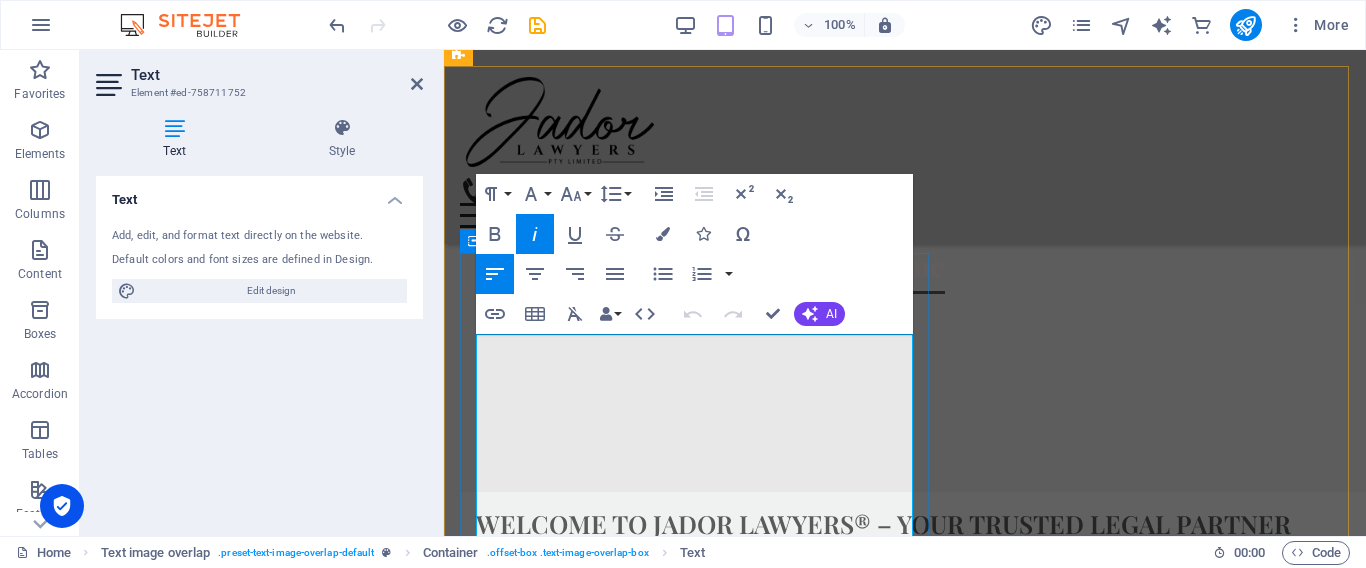 drag, startPoint x: 816, startPoint y: 357, endPoint x: 467, endPoint y: 342, distance: 349.3222 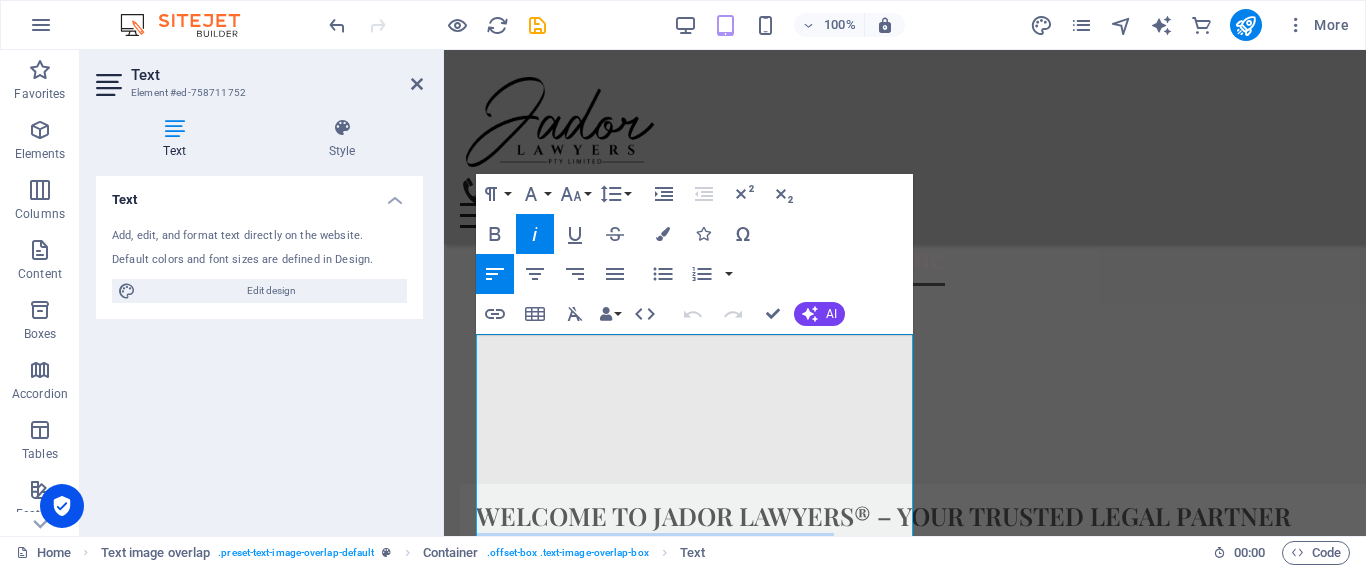 copy on "“[PERSON_NAME] aren’t just paperwork. They’re power moves.”" 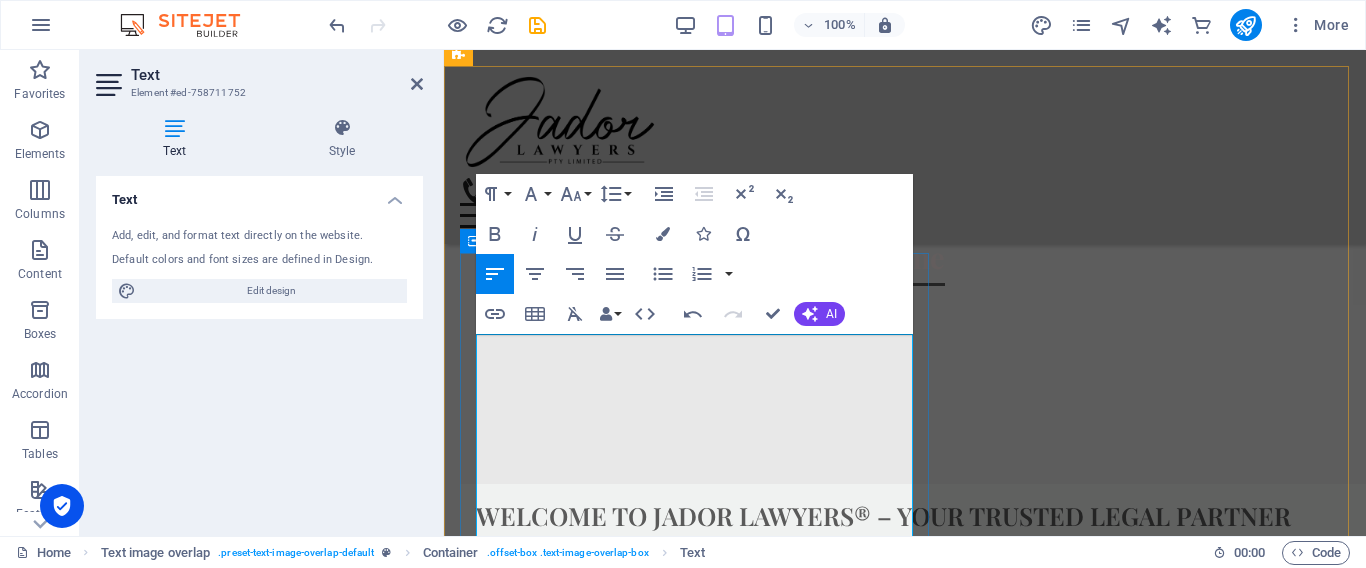 click on "At  Jador Lawyers , we don’t just draft documents — we design control, confidence, and peace of mind. We make sure your wealth, your voice, and your legacy land exactly where you want them. Clean. Clear. No drama." at bounding box center (921, 609) 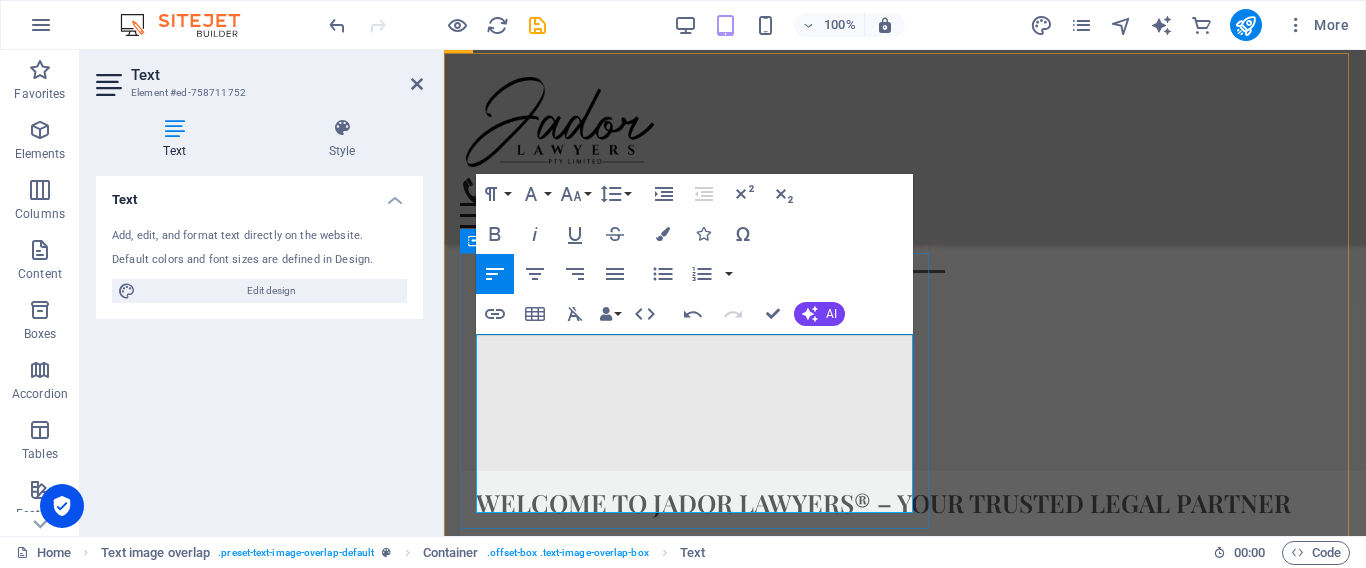 scroll, scrollTop: 439, scrollLeft: 0, axis: vertical 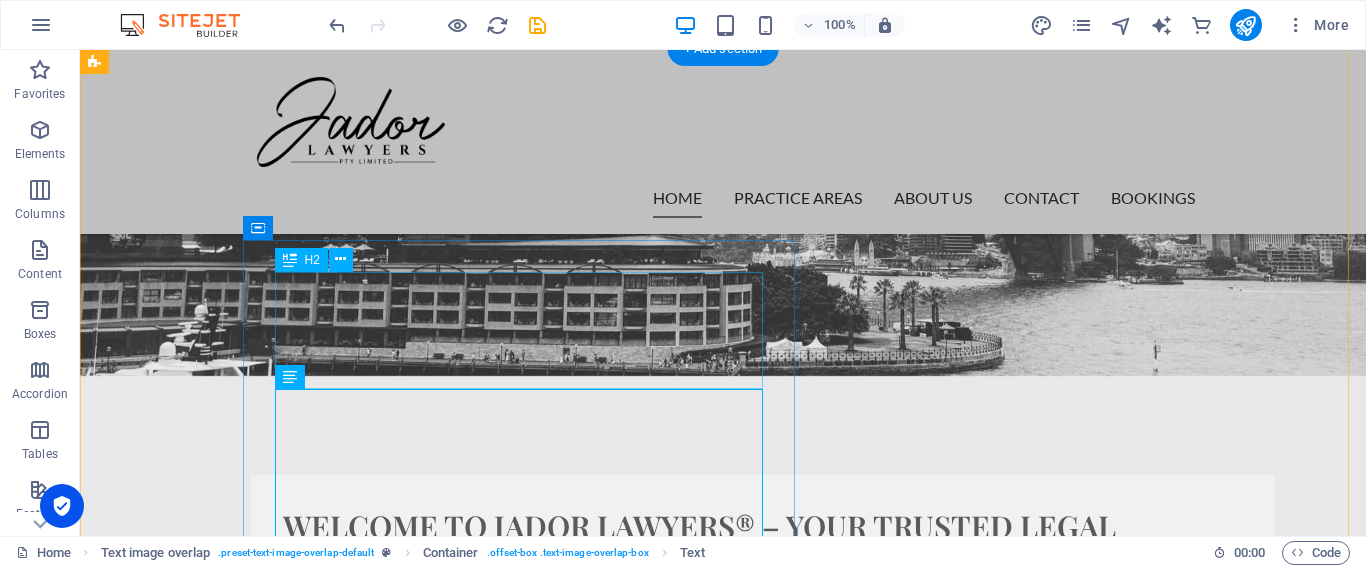 click on "Welcome to Jador Lawyers® – Your Trusted Legal Partner" at bounding box center (763, 546) 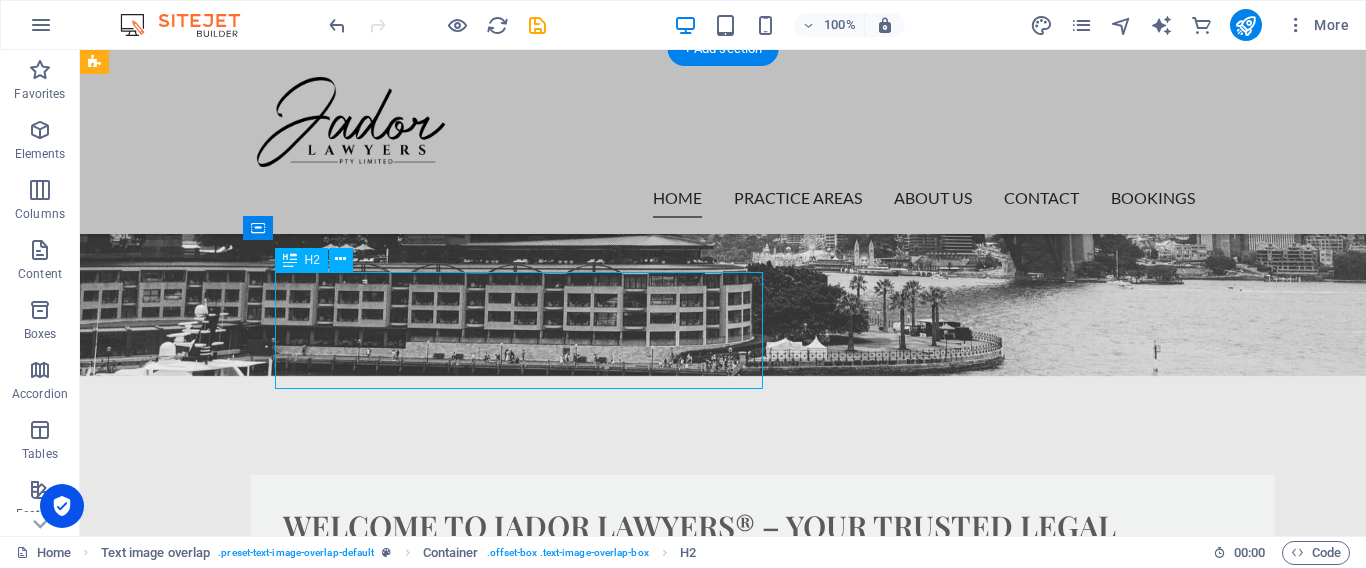 click on "Welcome to Jador Lawyers® – Your Trusted Legal Partner" at bounding box center [763, 546] 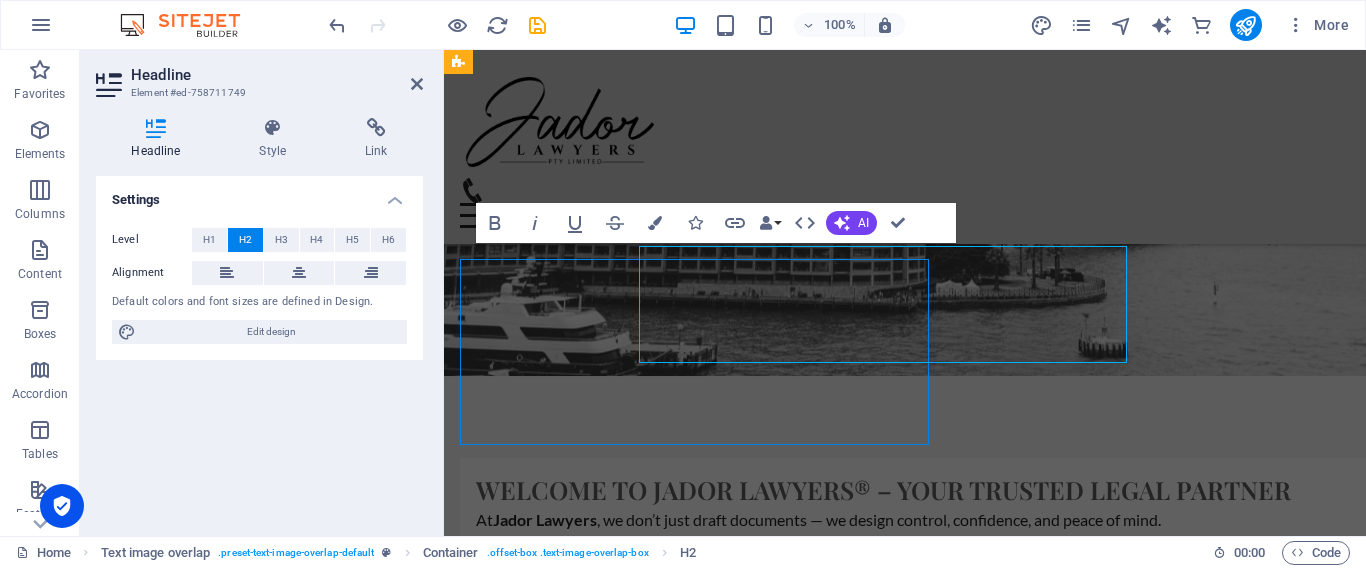 scroll, scrollTop: 465, scrollLeft: 0, axis: vertical 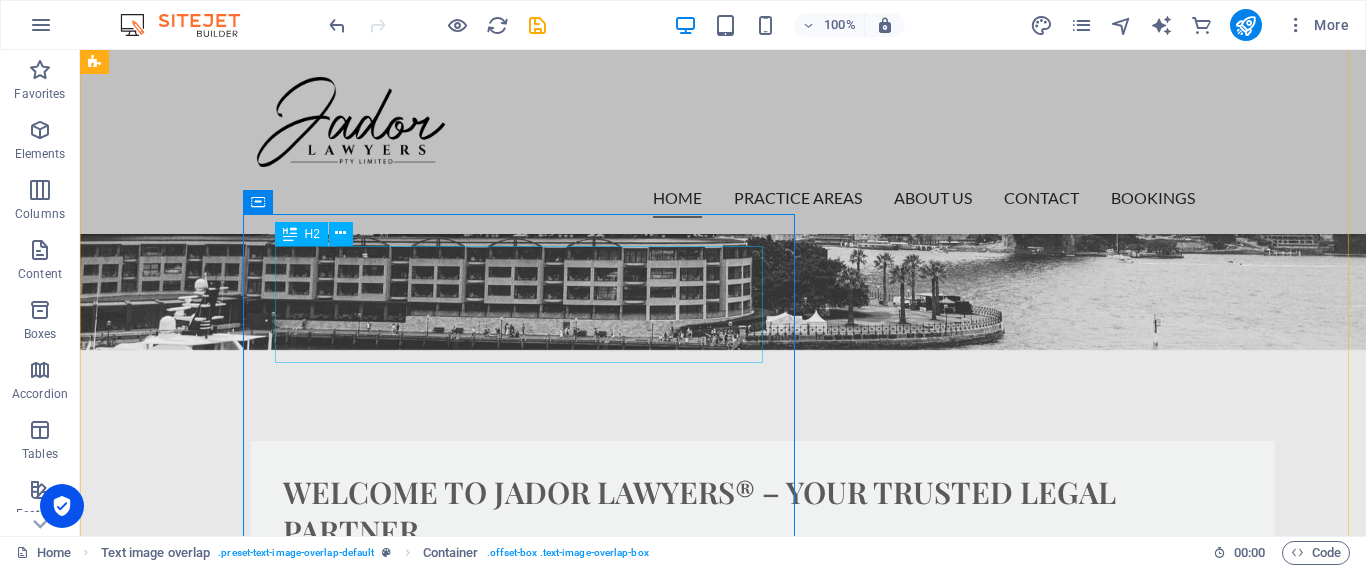 click on "Welcome to Jador Lawyers® – Your Trusted Legal Partner" at bounding box center [763, 512] 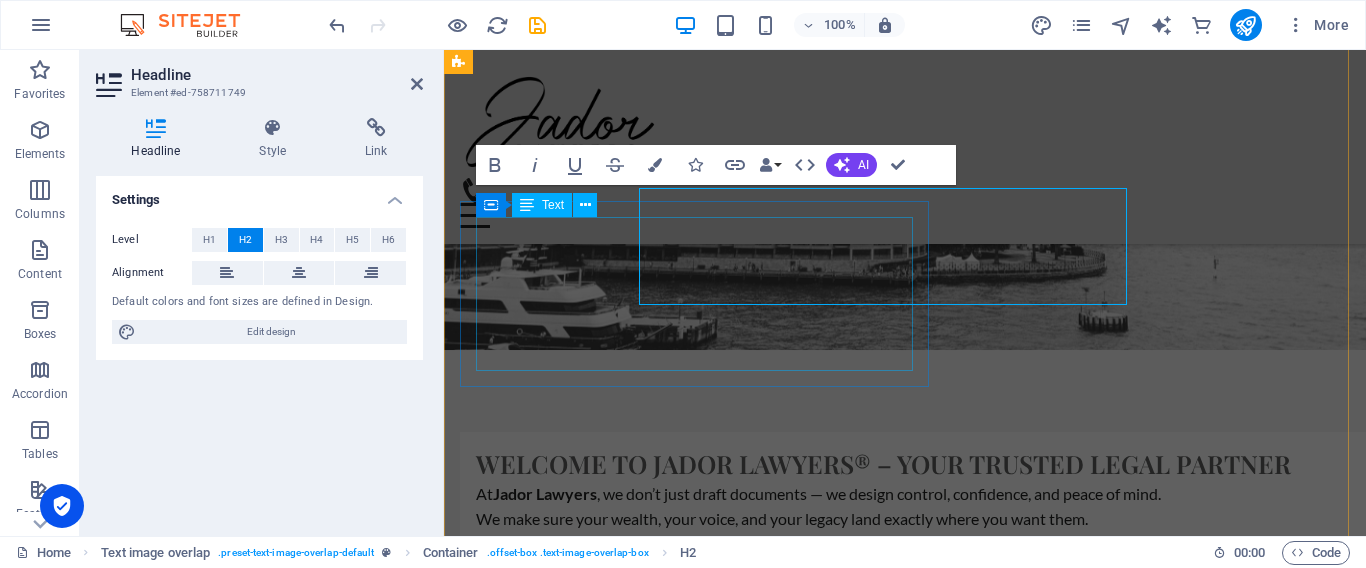 scroll, scrollTop: 491, scrollLeft: 0, axis: vertical 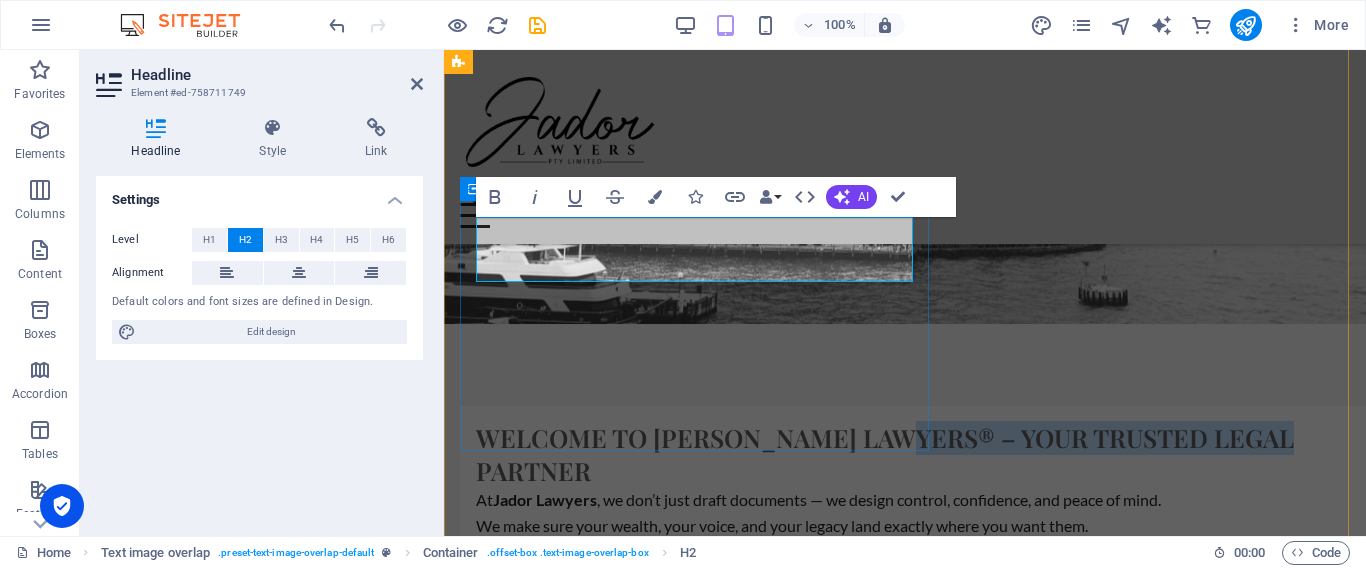 drag, startPoint x: 885, startPoint y: 252, endPoint x: 469, endPoint y: 257, distance: 416.03006 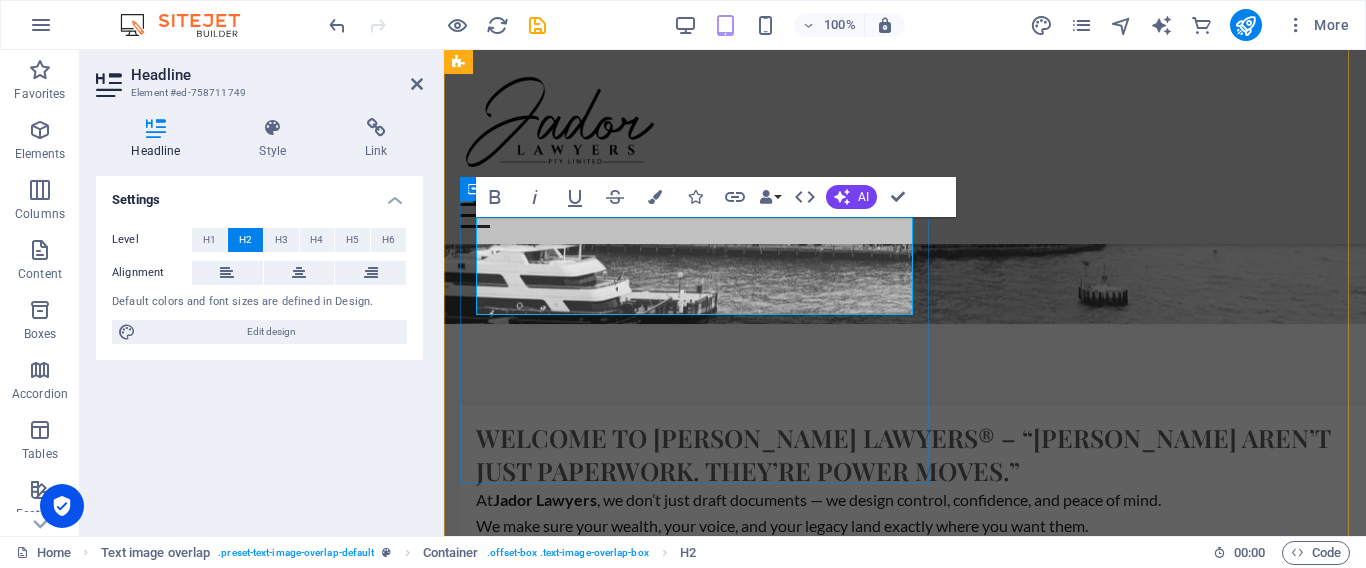 scroll, scrollTop: 474, scrollLeft: 0, axis: vertical 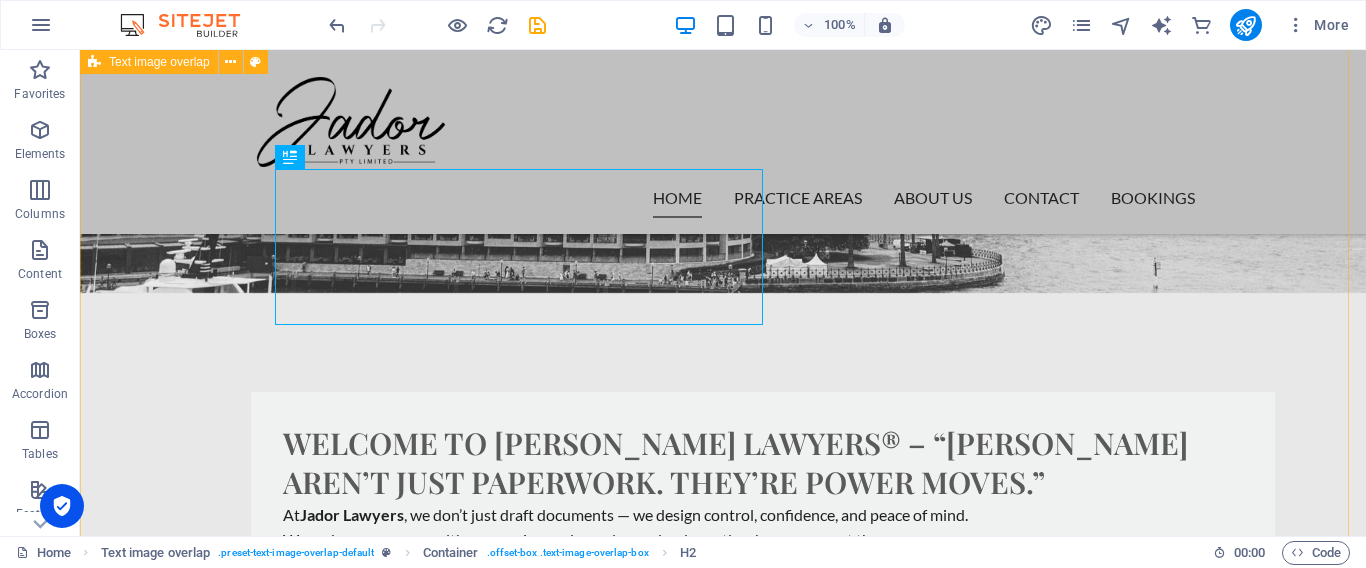 click on "WELCOME TO [PERSON_NAME] LAWYERS® – “[PERSON_NAME] aren’t just paperwork. They’re power moves.” At  Jador Lawyers , we don’t just draft documents — we design control, confidence, and peace of mind. We make sure your wealth, your voice, and your legacy land exactly where you want them. Clean. Clear. No drama. Because the smartest move you can make… is the last one." at bounding box center (723, 1071) 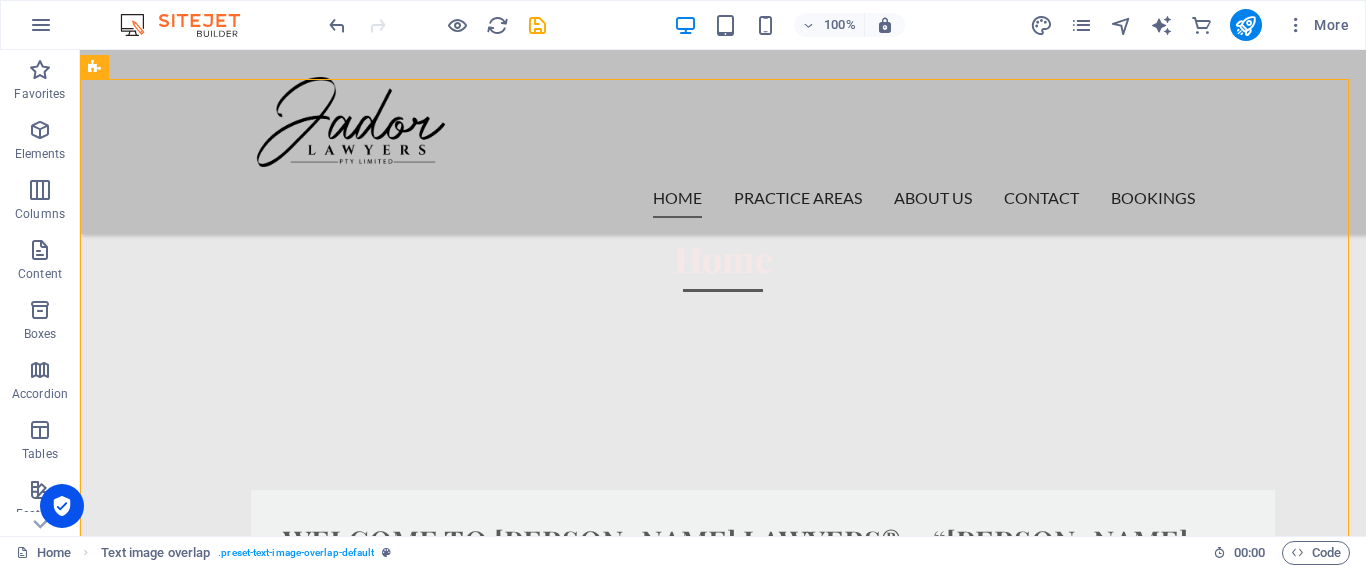 scroll, scrollTop: 428, scrollLeft: 0, axis: vertical 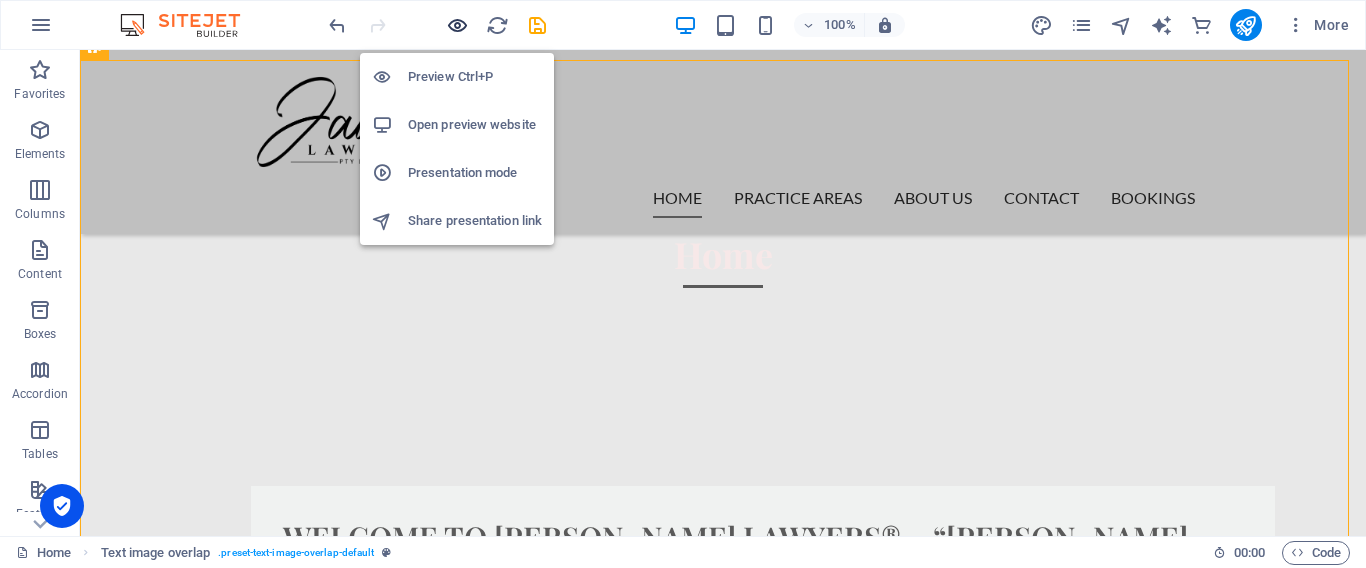 click at bounding box center [457, 25] 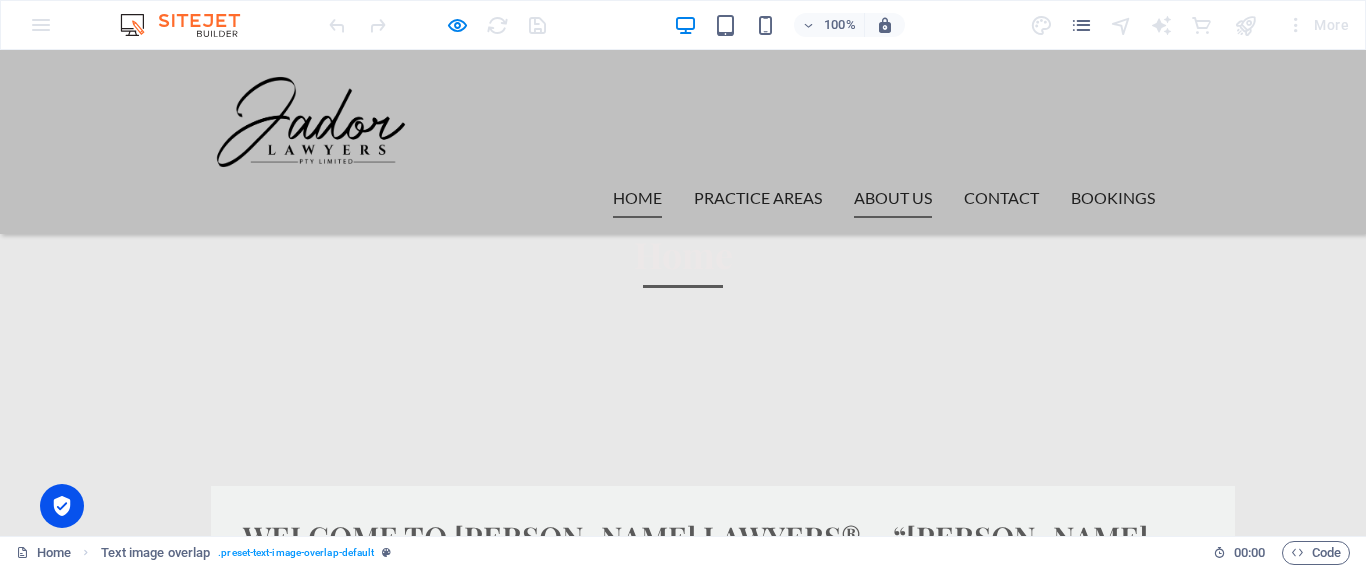 click on "About us" at bounding box center [893, 198] 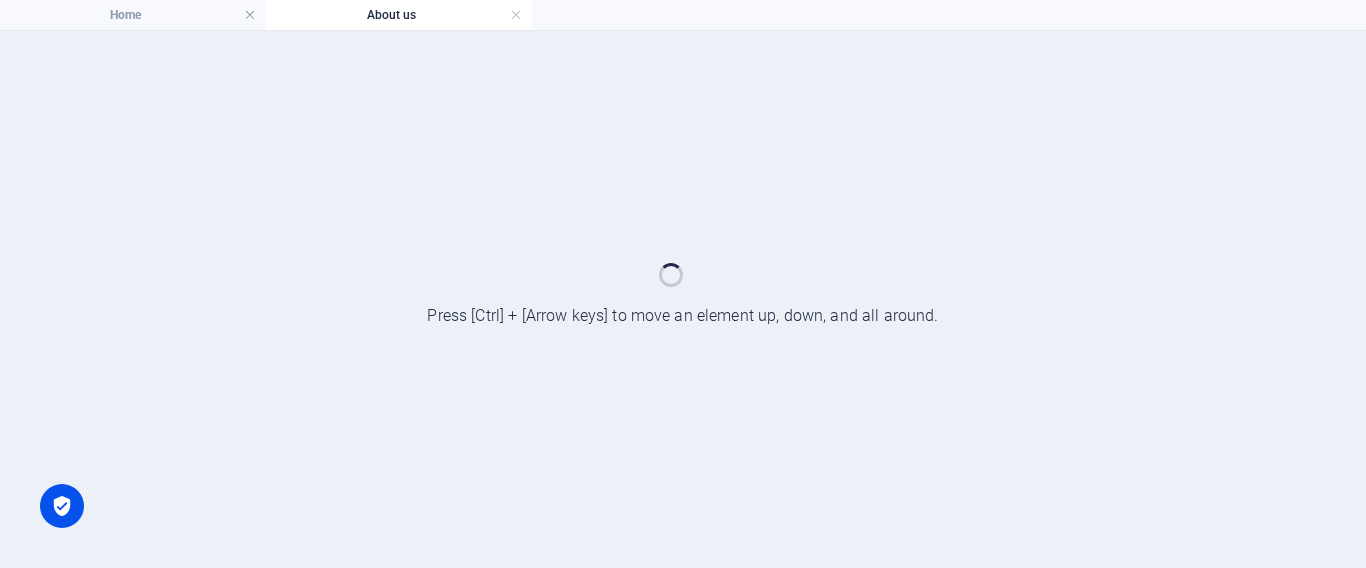 scroll, scrollTop: 0, scrollLeft: 0, axis: both 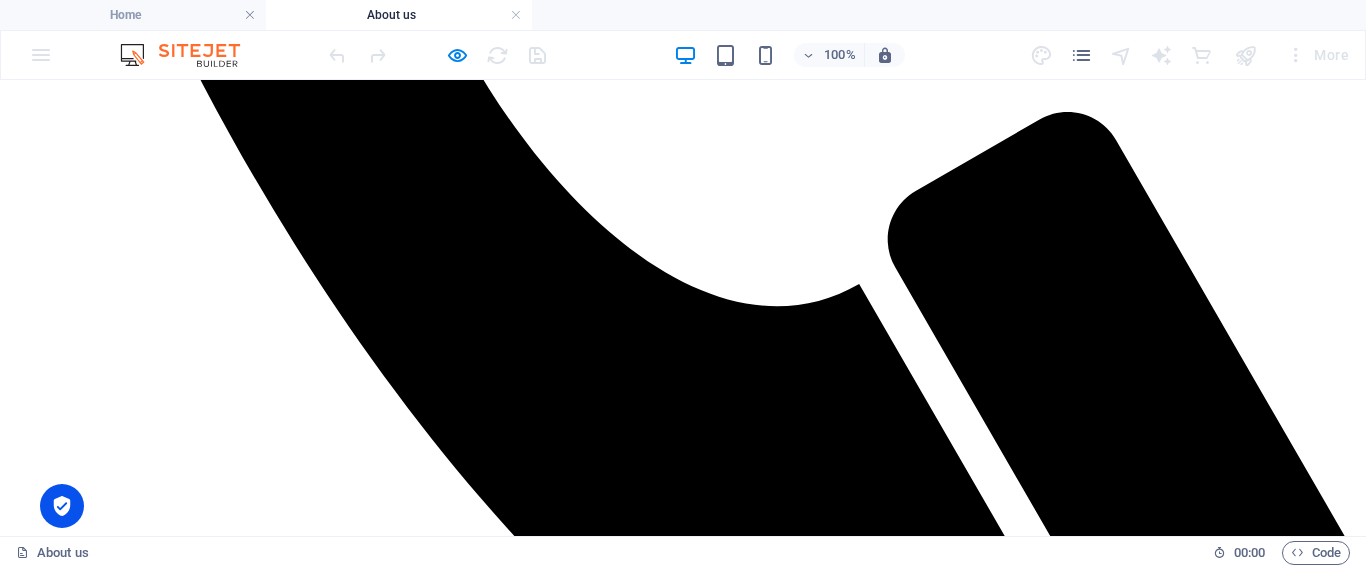click on "[PERSON_NAME] has established an impressive track record in civil litigation and defended hearings. His strategic and meticulously crafted approach, combined with extensive legal knowledge and expertise, consistently leads to the effective resolution of complex legal disputes, arbitration cases, and intricate contractual negotiations. Among his notable achievements is securing a Not Guilty verdict in his first defended hearing, where he adeptly addressed the challenges posed by multiple witnesses. Additionally, [PERSON_NAME] has showcased his negotiation skills through successful out-of-court settlements, including a significant resolution with one of Australia’s largest franchises. He has also effectively represented clients in cases involving the [DEMOGRAPHIC_DATA] Police, resulting in the successful withdrawal of several serious indictable charges against them. Furthermore, [PERSON_NAME] has represented clients in heavy vehicle disputes with the NHVR, achieving outstanding outcomes, such as the withdrawal of a $70,000 fine. **Education:**" at bounding box center [683, 7147] 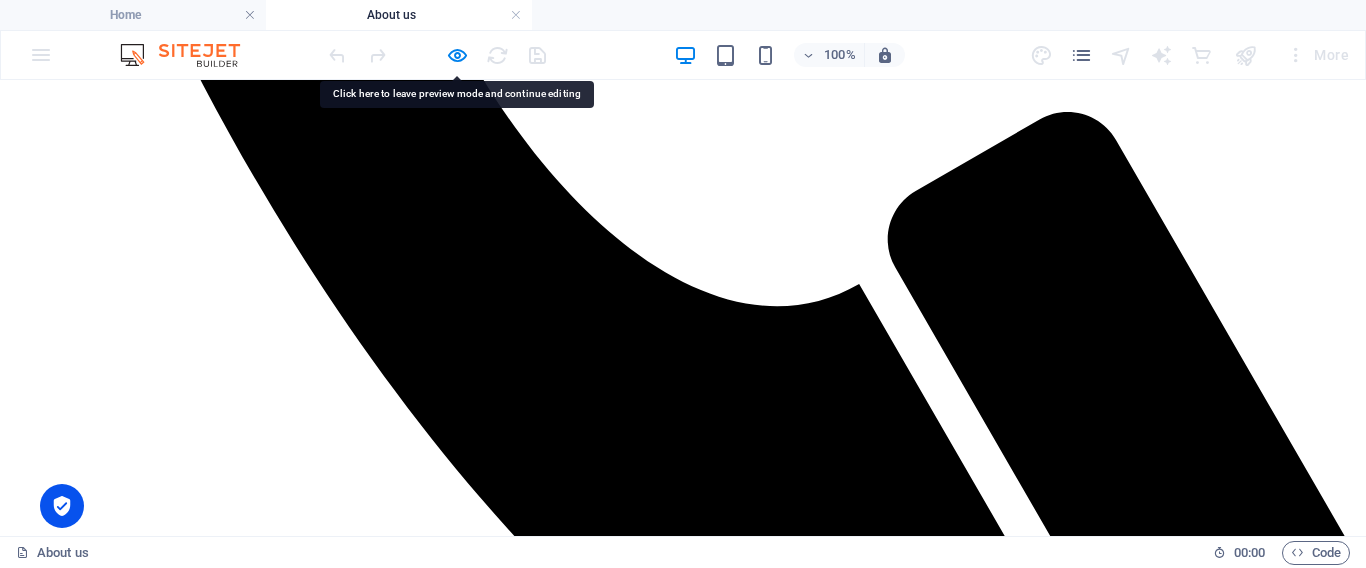 click on "[PERSON_NAME] has established an impressive track record in civil litigation and defended hearings. His strategic and meticulously crafted approach, combined with extensive legal knowledge and expertise, consistently leads to the effective resolution of complex legal disputes, arbitration cases, and intricate contractual negotiations. Among his notable achievements is securing a Not Guilty verdict in his first defended hearing, where he adeptly addressed the challenges posed by multiple witnesses. Additionally, [PERSON_NAME] has showcased his negotiation skills through successful out-of-court settlements, including a significant resolution with one of Australia’s largest franchises. He has also effectively represented clients in cases involving the [DEMOGRAPHIC_DATA] Police, resulting in the successful withdrawal of several serious indictable charges against them. Furthermore, [PERSON_NAME] has represented clients in heavy vehicle disputes with the NHVR, achieving outstanding outcomes, such as the withdrawal of a $70,000 fine. **Education:**" at bounding box center (683, 7147) 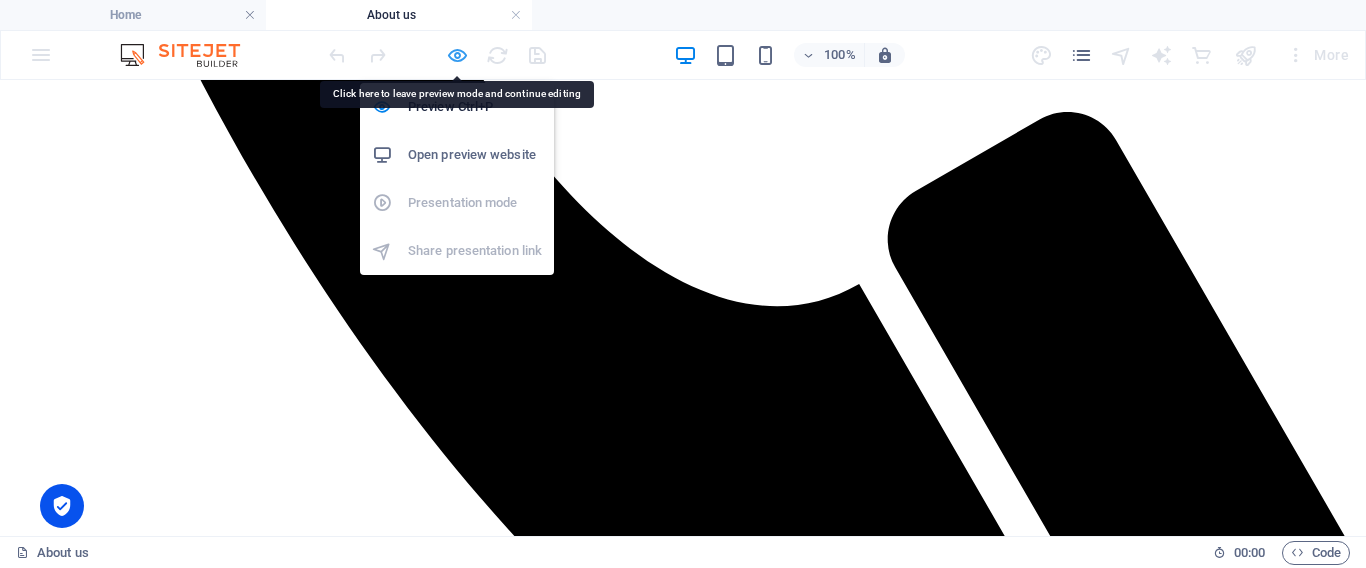 click at bounding box center (457, 55) 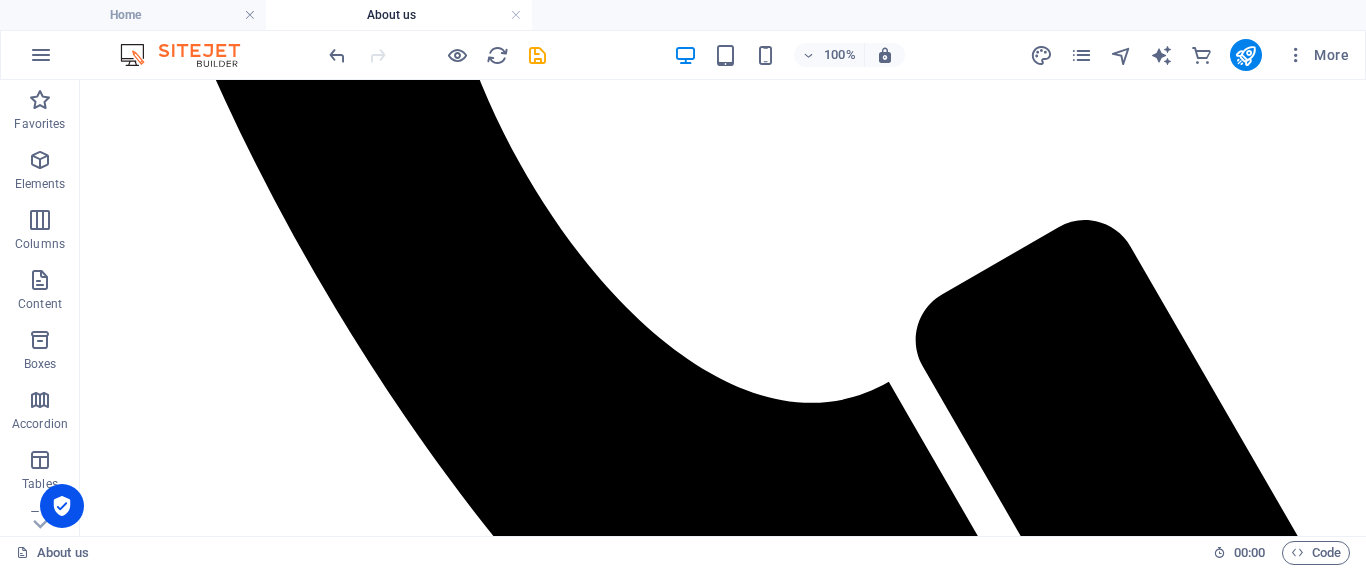 scroll, scrollTop: 925, scrollLeft: 0, axis: vertical 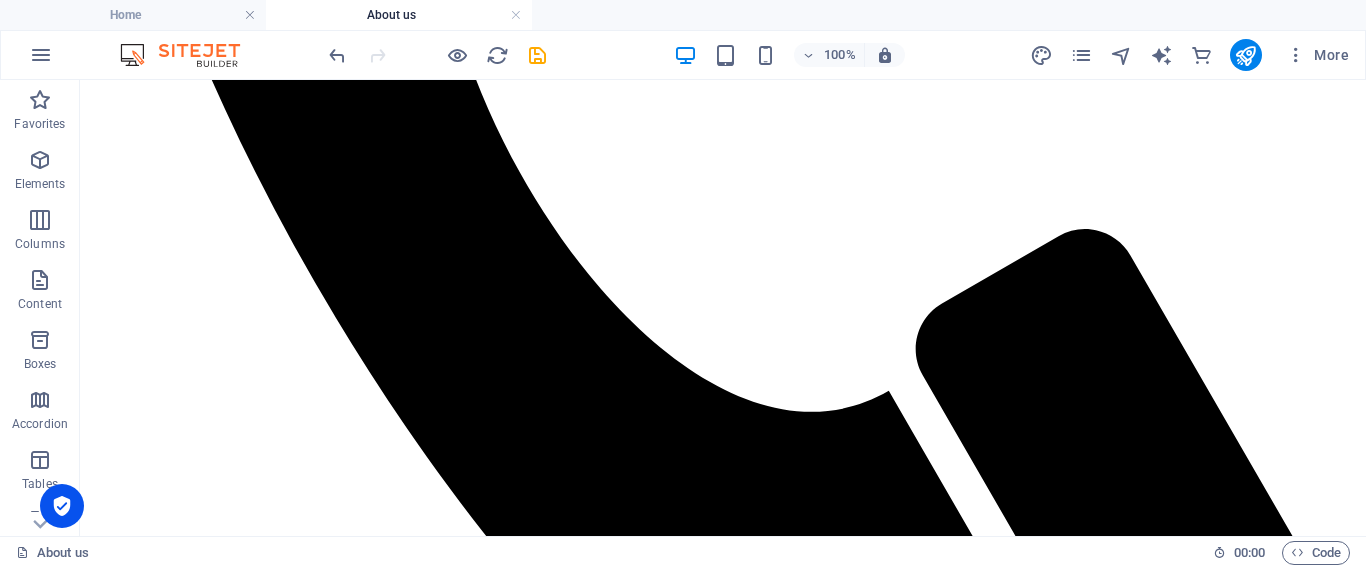 click on "Favorites Elements Columns Content Boxes Accordion Tables Features Images Slider Header Footer Forms Marketing Collections Commerce" at bounding box center [40, 308] 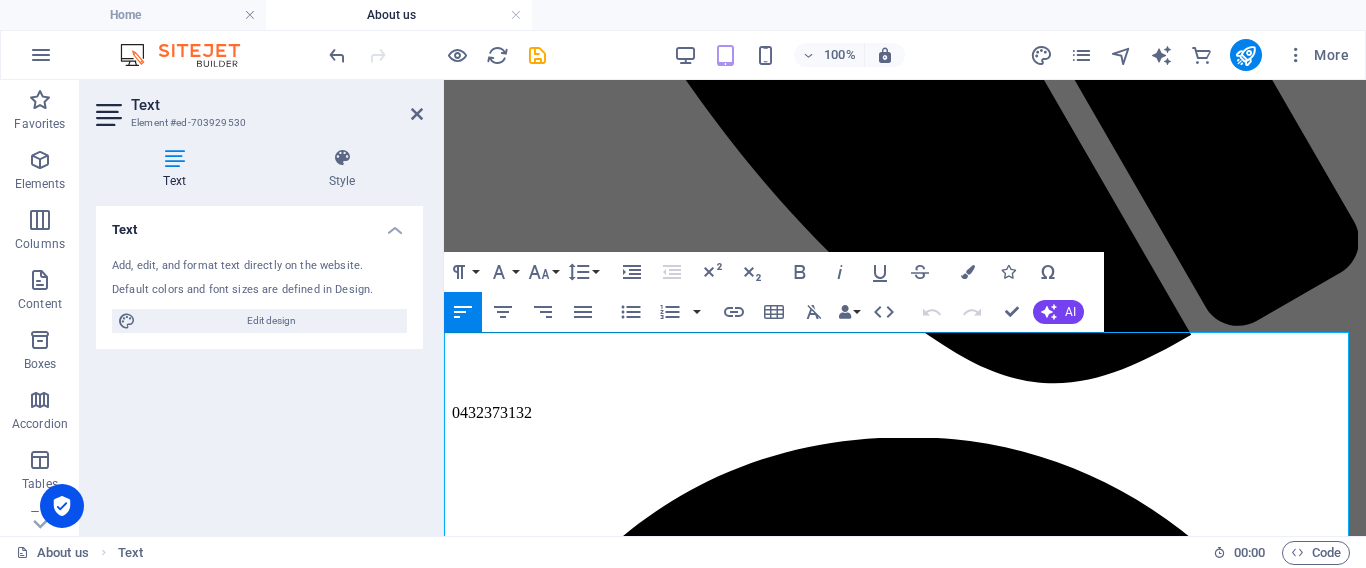 scroll, scrollTop: 916, scrollLeft: 0, axis: vertical 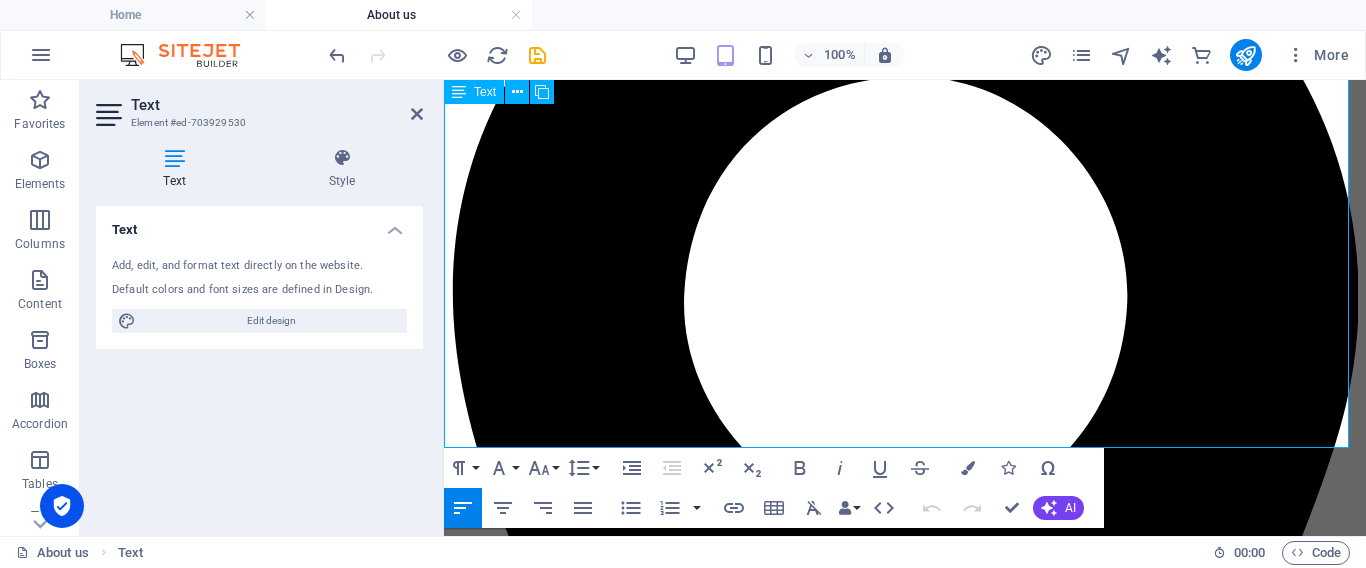 drag, startPoint x: 447, startPoint y: 347, endPoint x: 1232, endPoint y: 425, distance: 788.86566 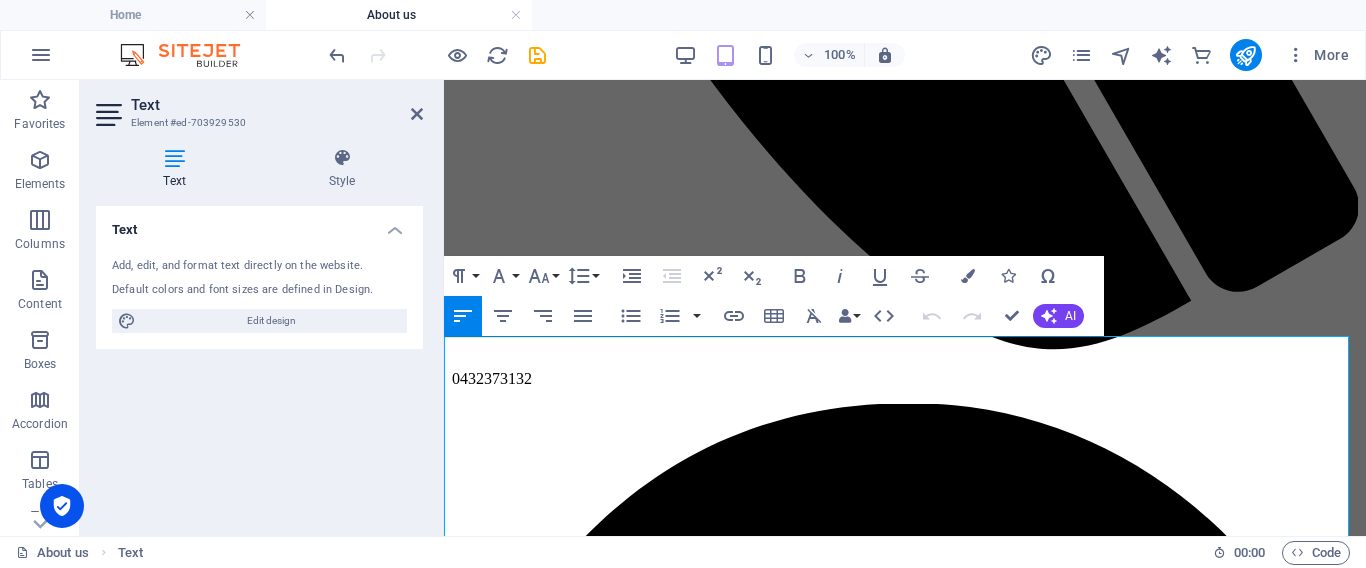 scroll, scrollTop: 1052, scrollLeft: 0, axis: vertical 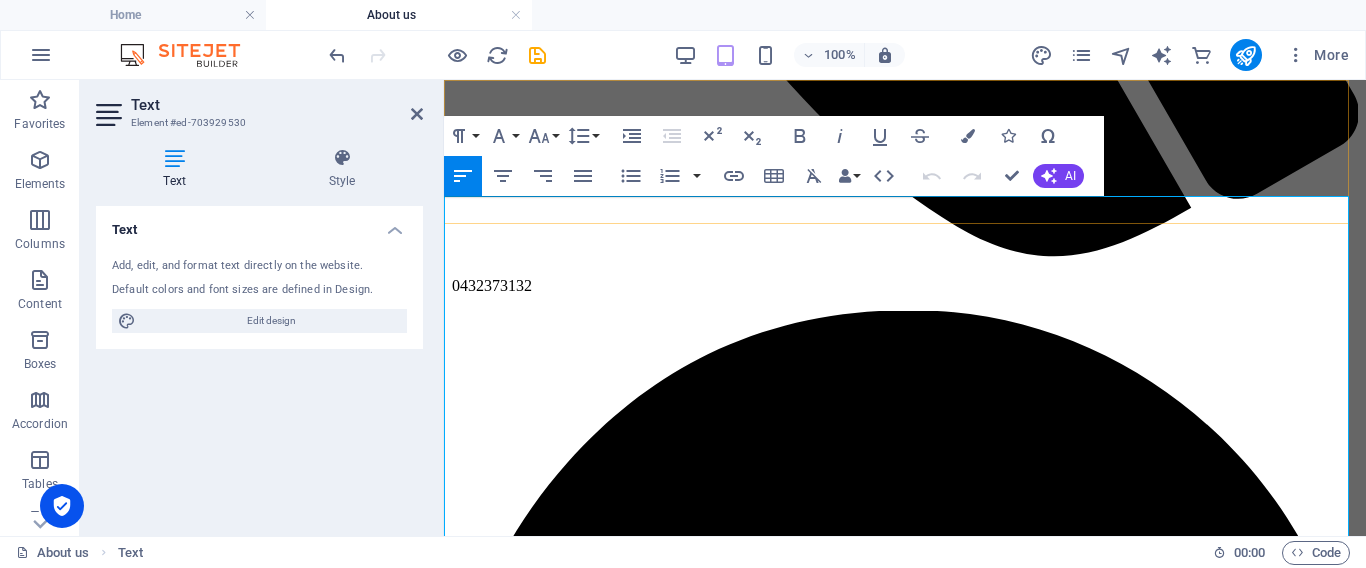 drag, startPoint x: 802, startPoint y: 427, endPoint x: 454, endPoint y: 199, distance: 416.03845 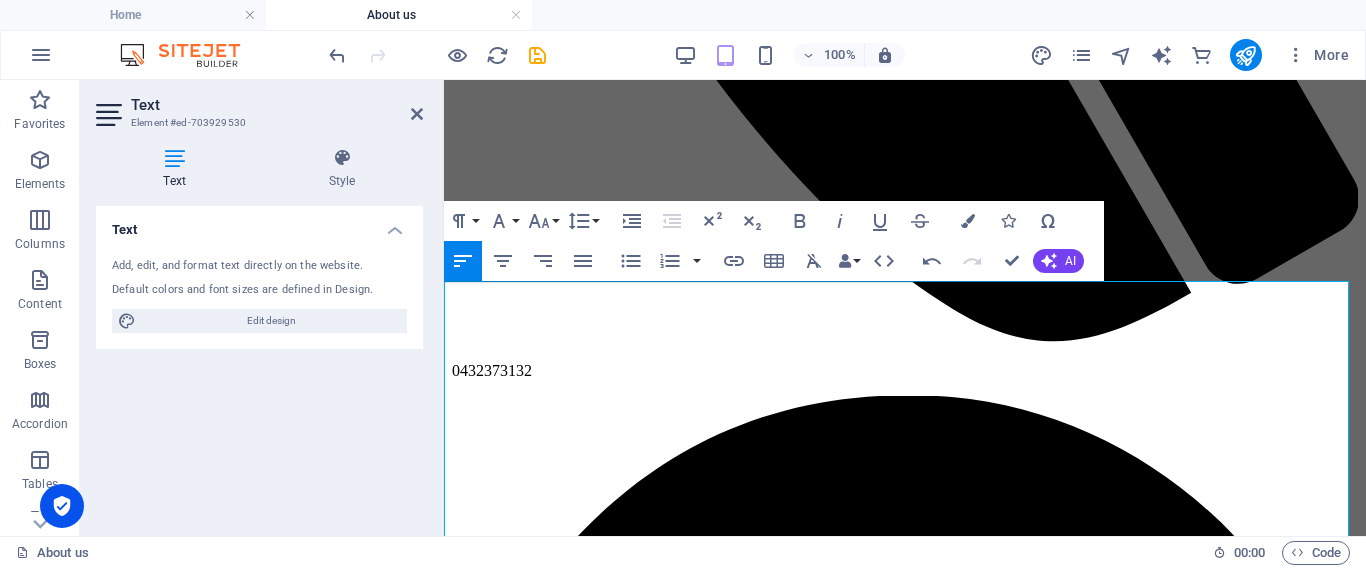 scroll, scrollTop: 976, scrollLeft: 0, axis: vertical 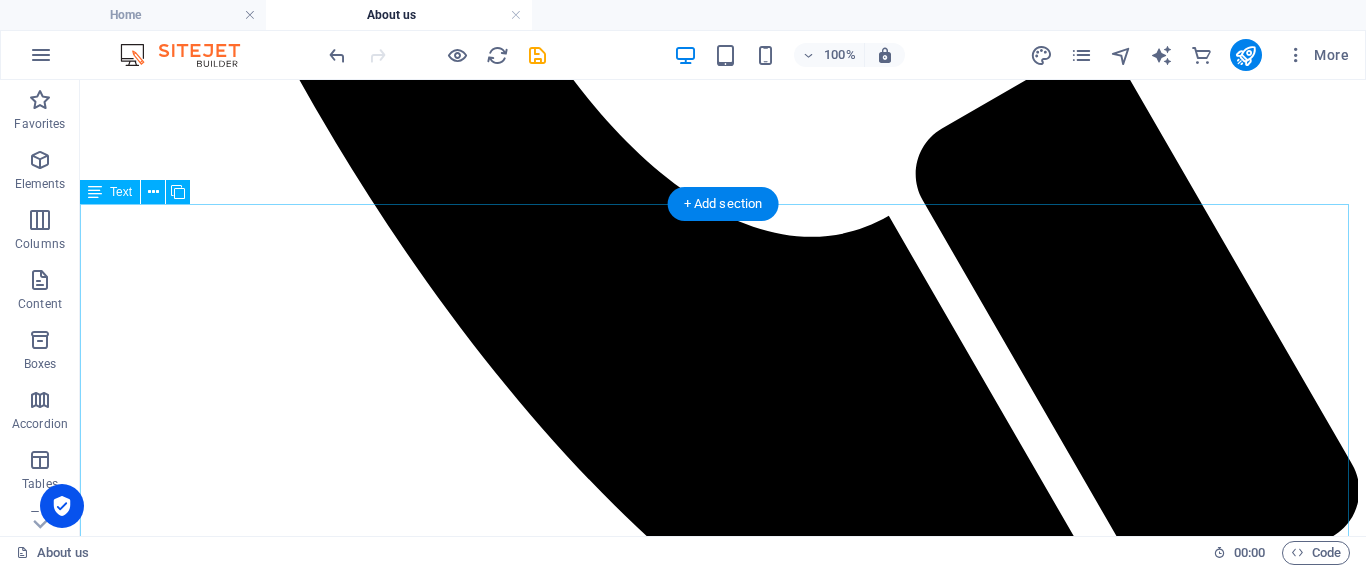 click on "About [PERSON_NAME] [PERSON_NAME] built his name in litigation—but [DATE], his focus is legacy. With a sharp mind for strategy and a deep respect for family, [PERSON_NAME] now applies his courtroom-honed instincts to  [PERSON_NAME], Estates, and Elder Law . He knows the battles that can erupt when things aren’t planned right—and more importantly, how to stop them before they start. [PERSON_NAME] isn’t just a lawyer; he’s a calm voice in the storm, a fierce negotiator when needed, and a trusted guide through some of life’s most delicate moments. Whether it’s drafting a watertight Will, resolving a contested estate, or protecting a vulnerable loved one from exploitation—[PERSON_NAME] brings clarity, confidence, and care to every case. His past achievements span from securing Not Guilty verdicts to negotiating settlements with major national franchises. But ask him what matters most? It’s helping real people make smart decisions that last a lifetime—and beyond. “Plan boldly. Protect wisely. Let’s talk.” You said:" at bounding box center (723, 7160) 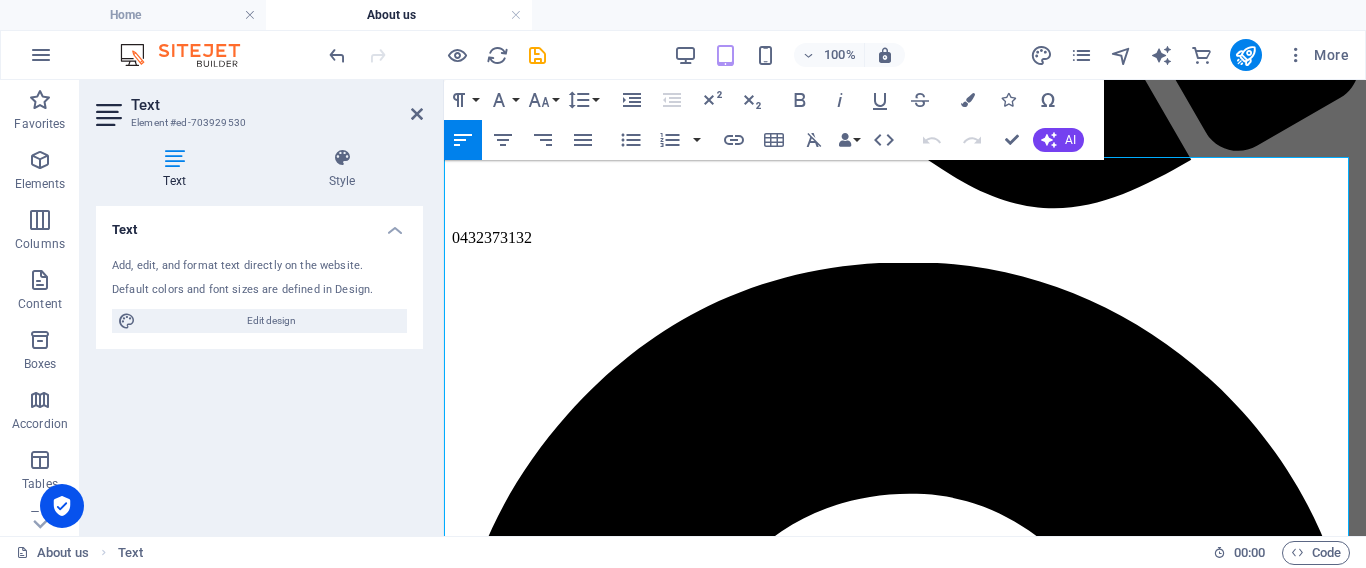 scroll, scrollTop: 1091, scrollLeft: 0, axis: vertical 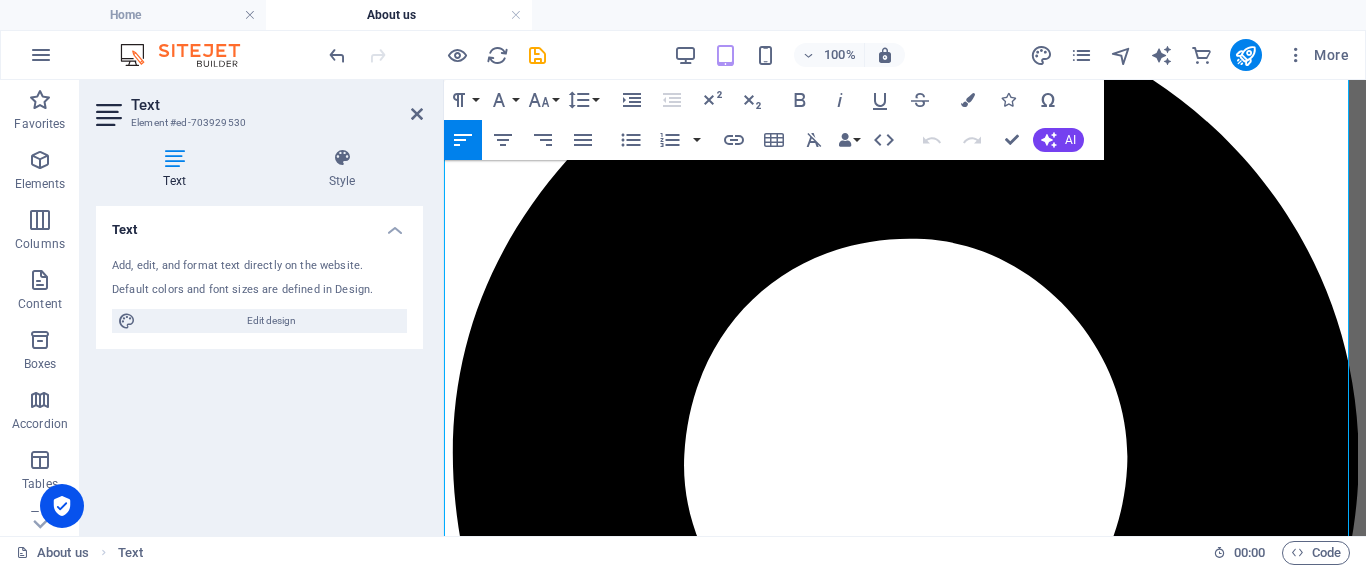 drag, startPoint x: 446, startPoint y: 461, endPoint x: 931, endPoint y: 384, distance: 491.07434 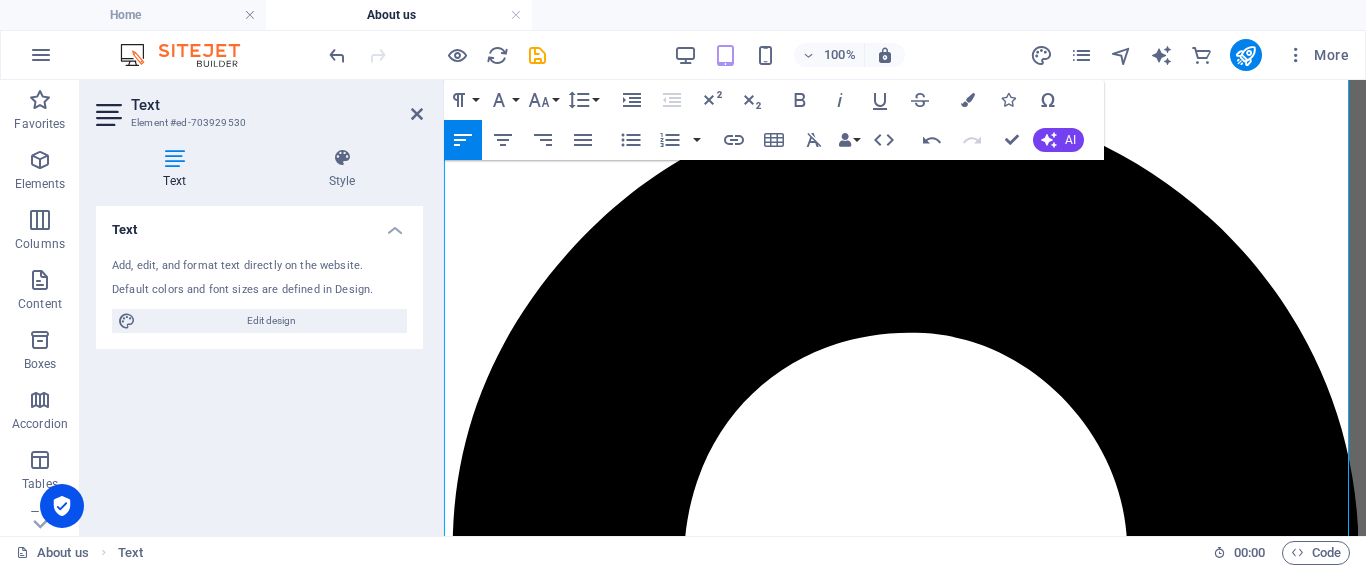 scroll, scrollTop: 1221, scrollLeft: 0, axis: vertical 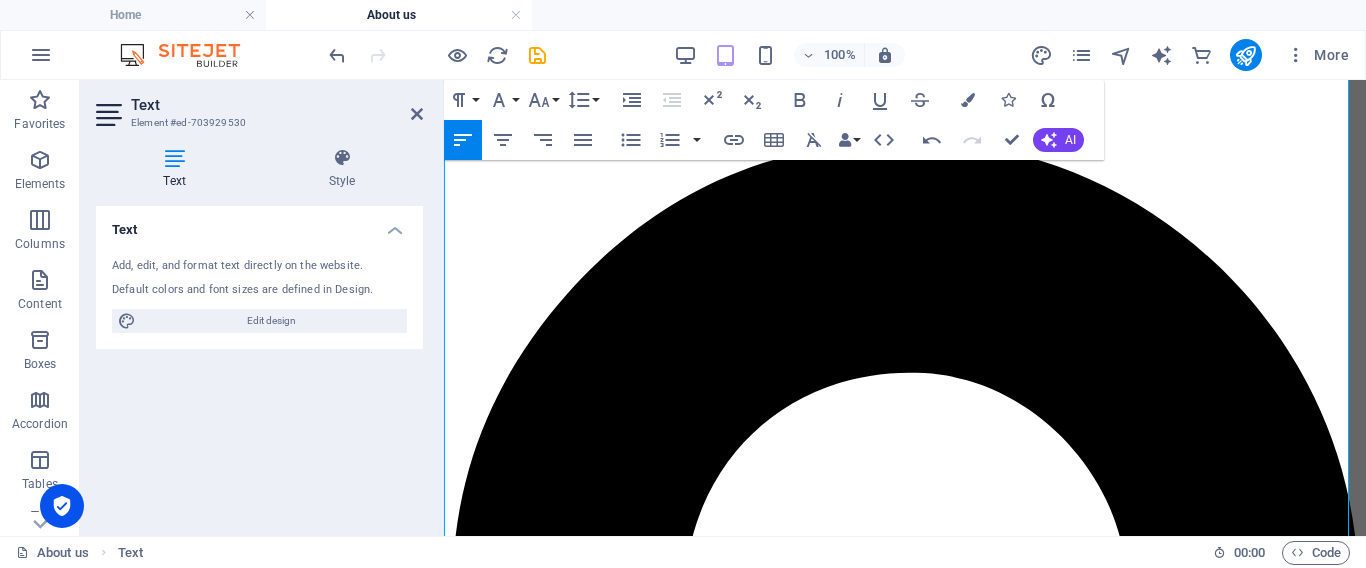 drag, startPoint x: 1149, startPoint y: 338, endPoint x: 1027, endPoint y: 271, distance: 139.18692 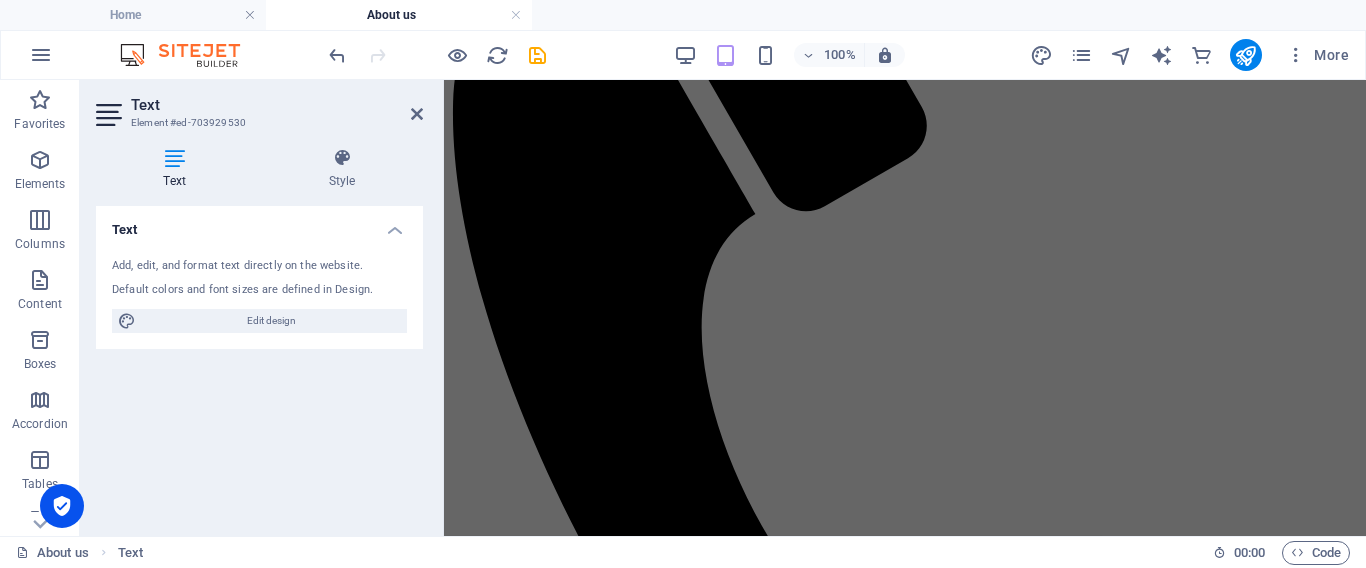 scroll, scrollTop: 0, scrollLeft: 0, axis: both 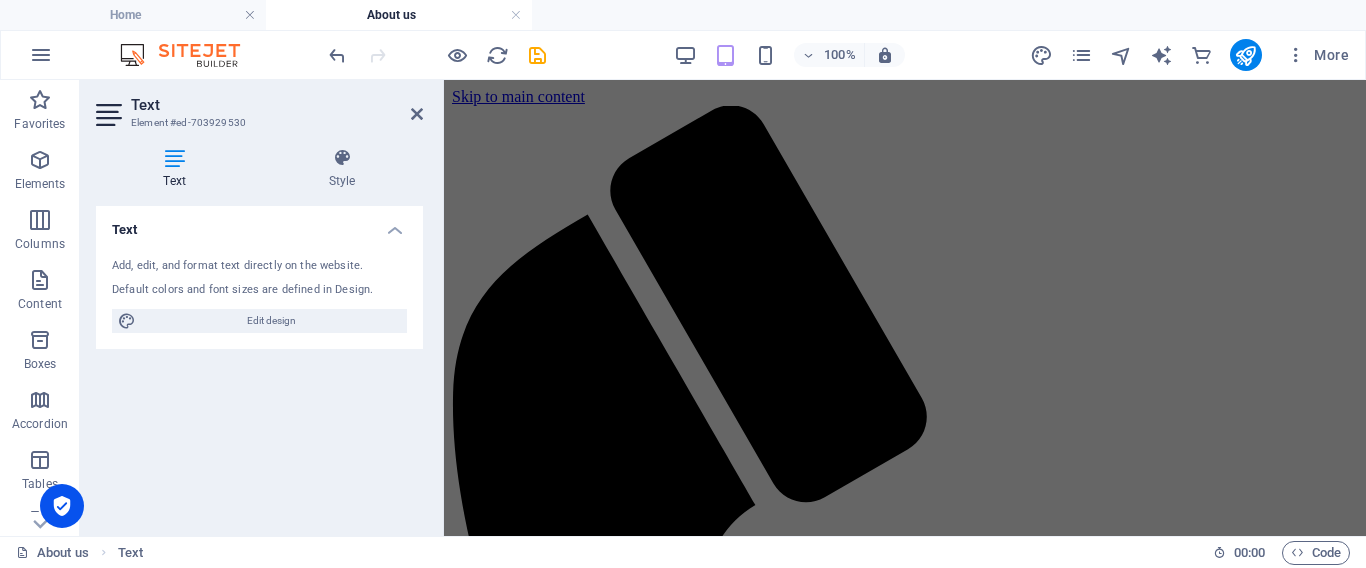 drag, startPoint x: 445, startPoint y: 361, endPoint x: 818, endPoint y: 92, distance: 459.88043 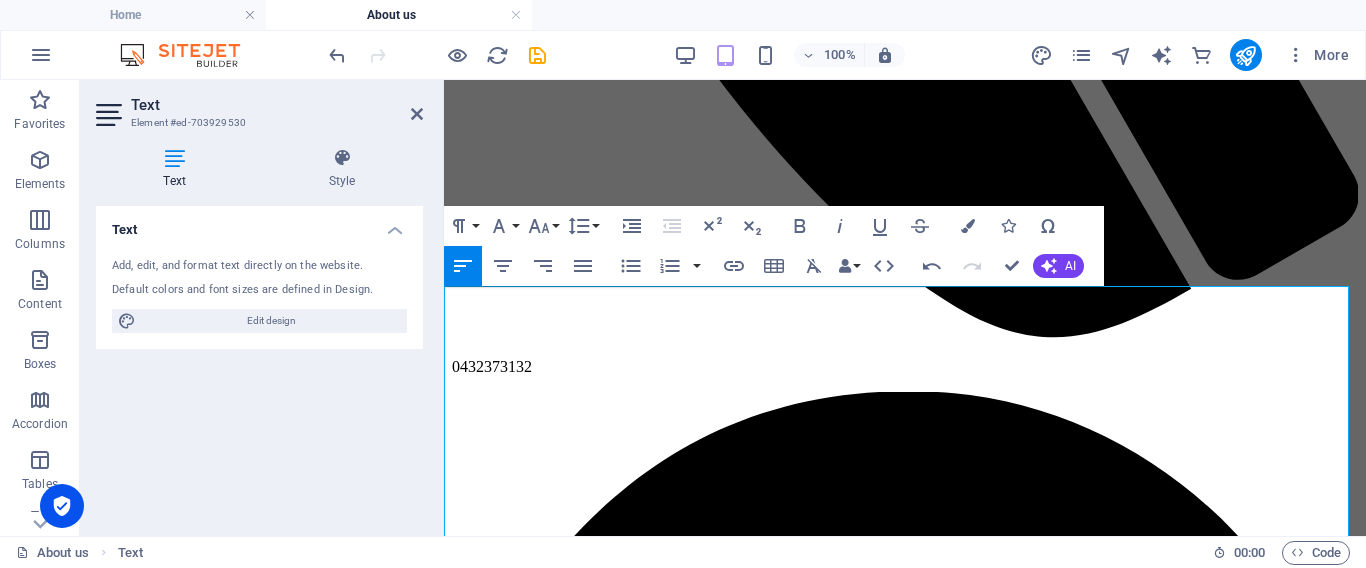 scroll, scrollTop: 962, scrollLeft: 0, axis: vertical 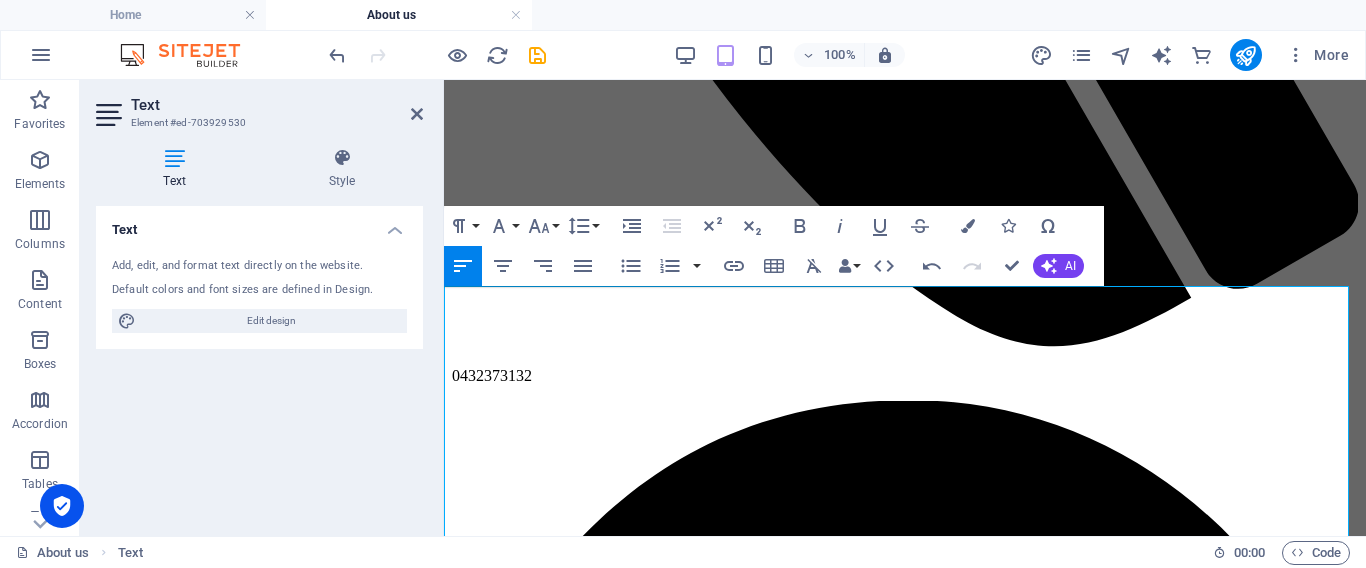 click on "About [PERSON_NAME]" at bounding box center [905, 4833] 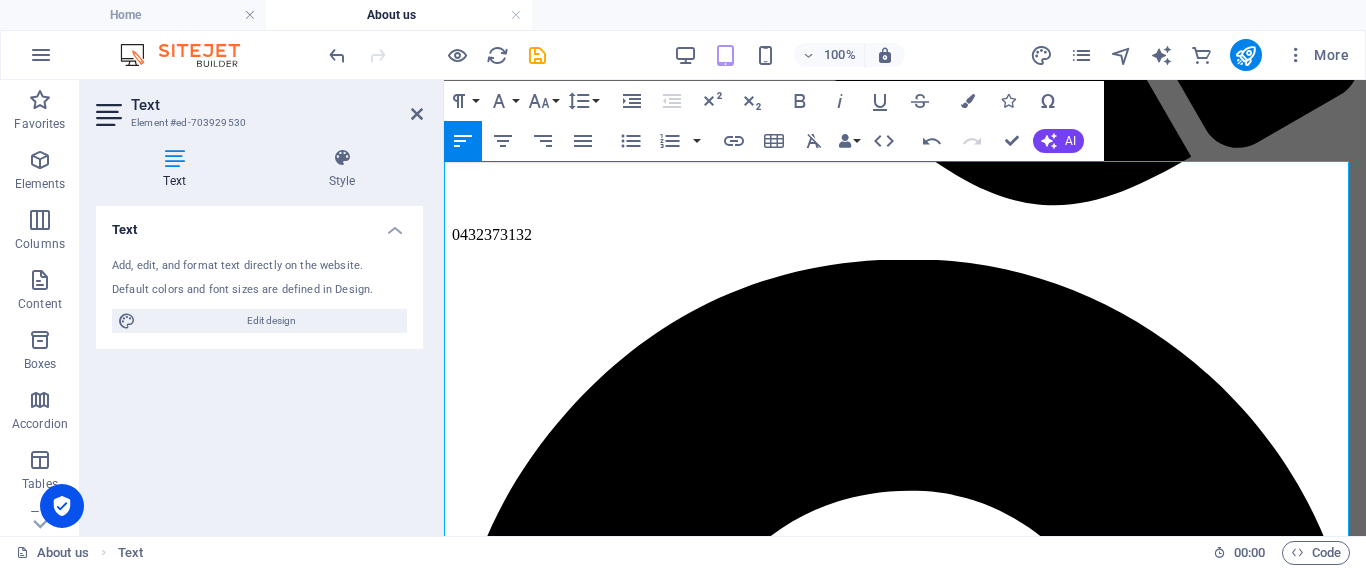 scroll, scrollTop: 1236, scrollLeft: 0, axis: vertical 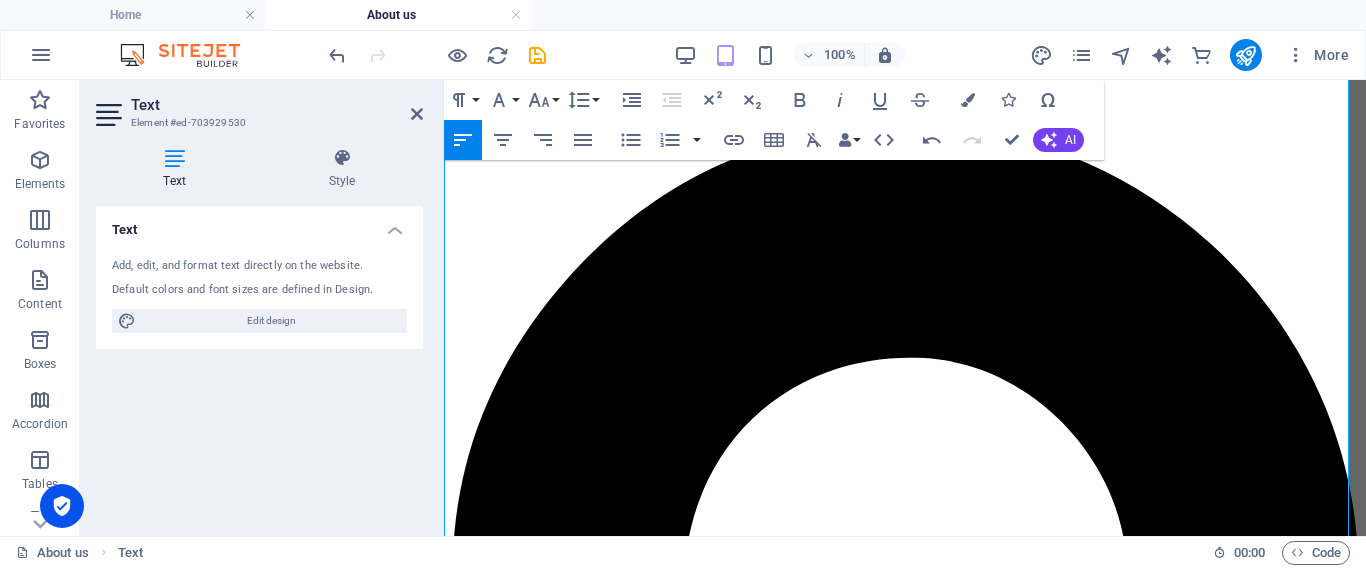 drag, startPoint x: 1290, startPoint y: 496, endPoint x: 1294, endPoint y: 469, distance: 27.294687 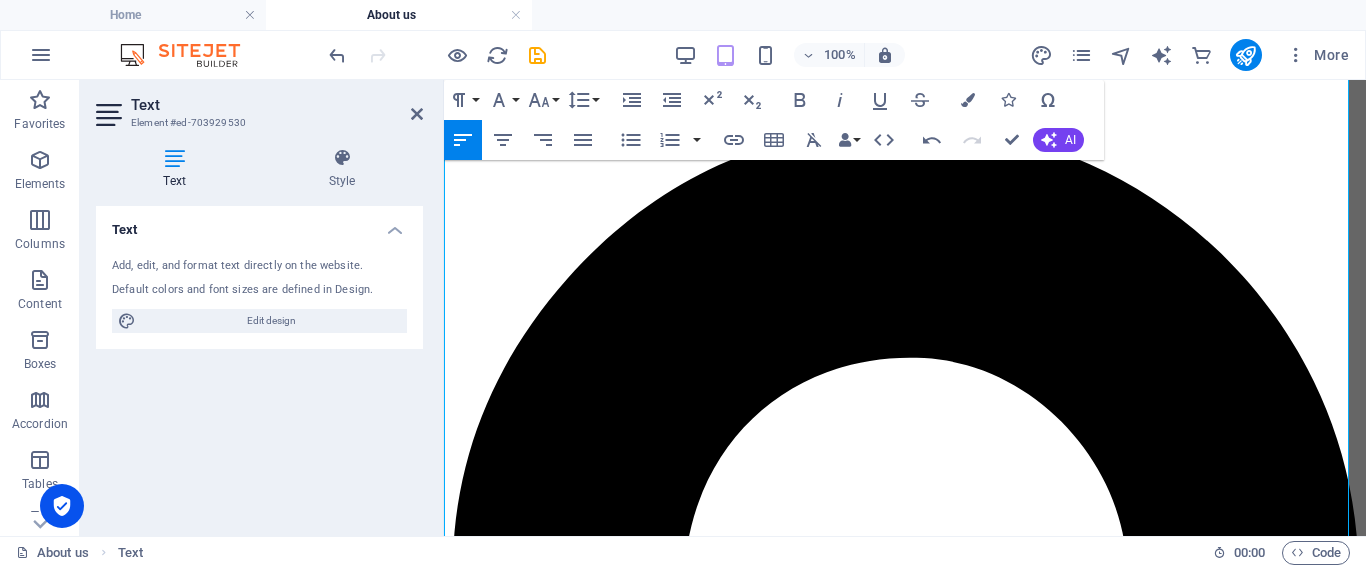 click on "At Jador Lawyers, no case is too small, no client too “ordinary.” If it matters to you, it matters here." at bounding box center (905, 4783) 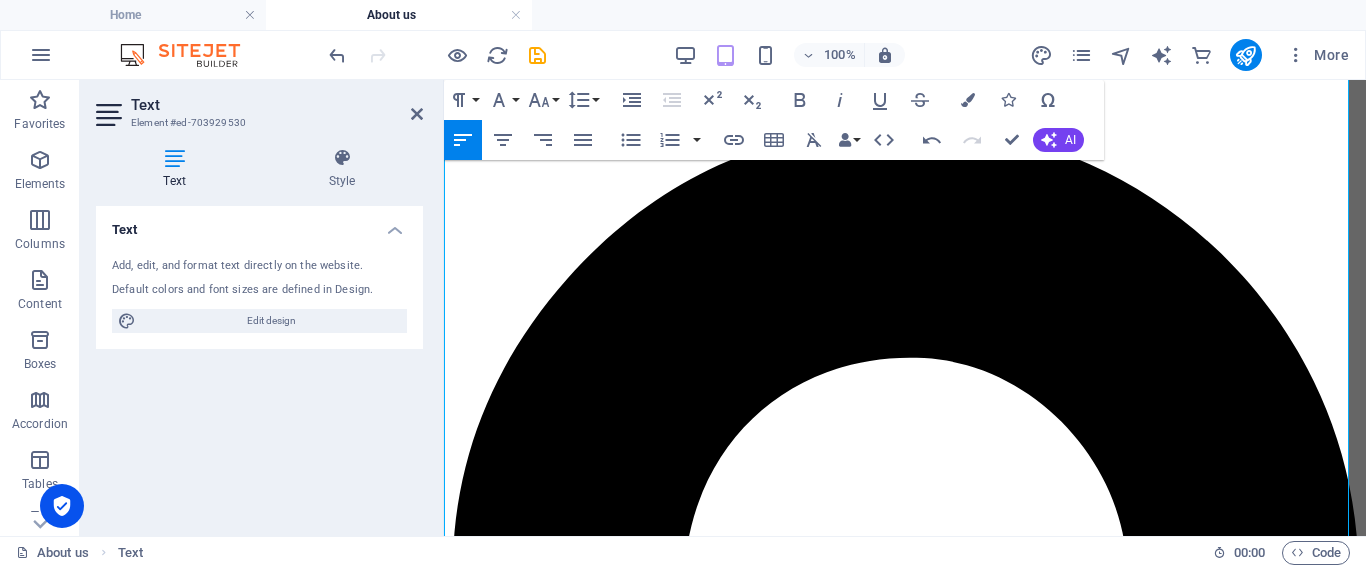 drag, startPoint x: 3, startPoint y: 205, endPoint x: 443, endPoint y: 286, distance: 447.39355 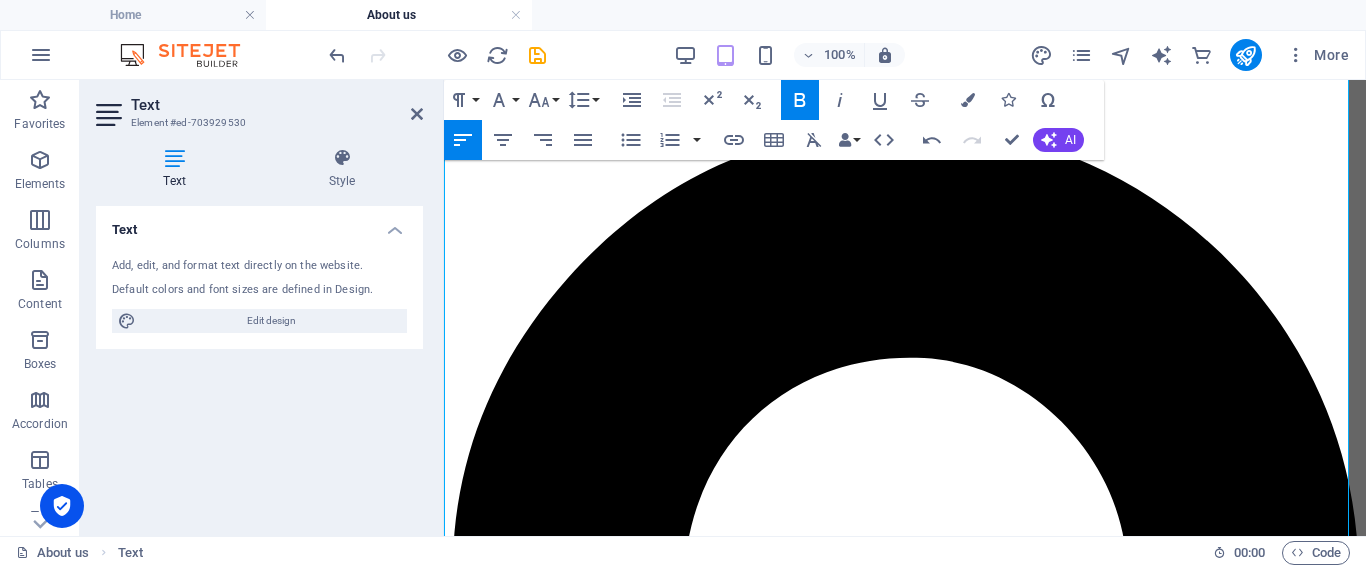 type 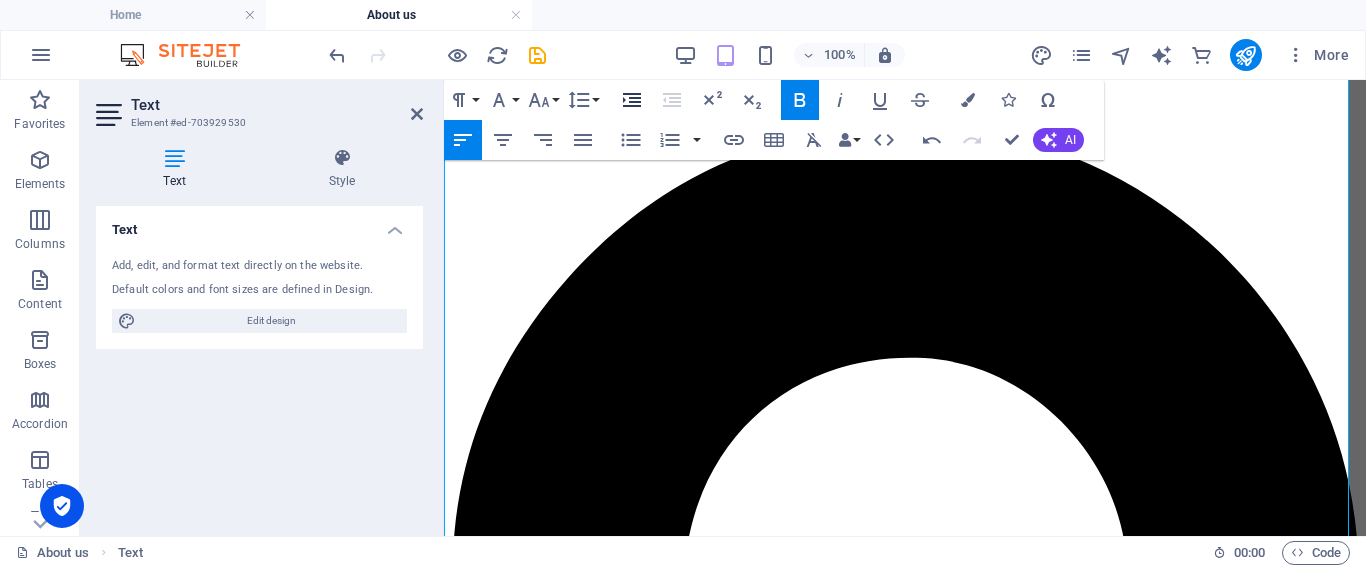 click 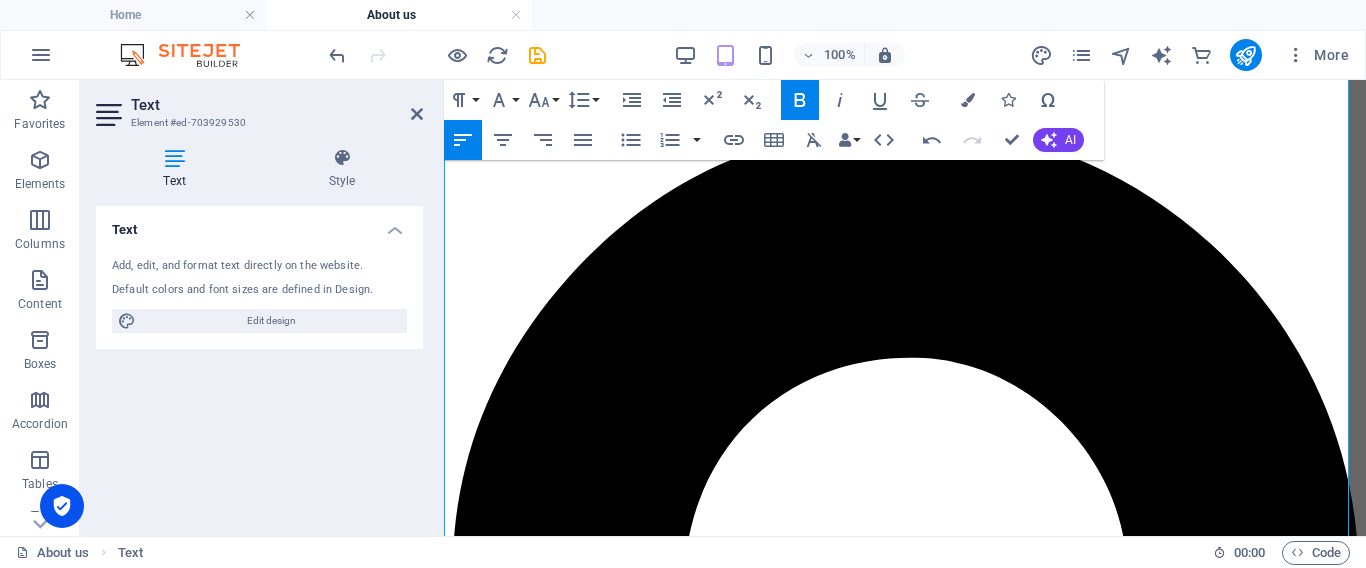 click on "Clear, Honest Advice:  No confusing jargon. Just practical guidance you can trust. Tailored Solutions:  Every family and estate is unique. We craft plans that fit your life, values, and vision. Protecting What Matters:  From [PERSON_NAME] and [PERSON_NAME] of Attorney to elder care and estate disputes, we help you plan ahead and avoid costly headaches. Accessible & Approachable:  Located in [GEOGRAPHIC_DATA], ready to meet you wherever you are, with flexible consultations and clear communication." at bounding box center (905, 5050) 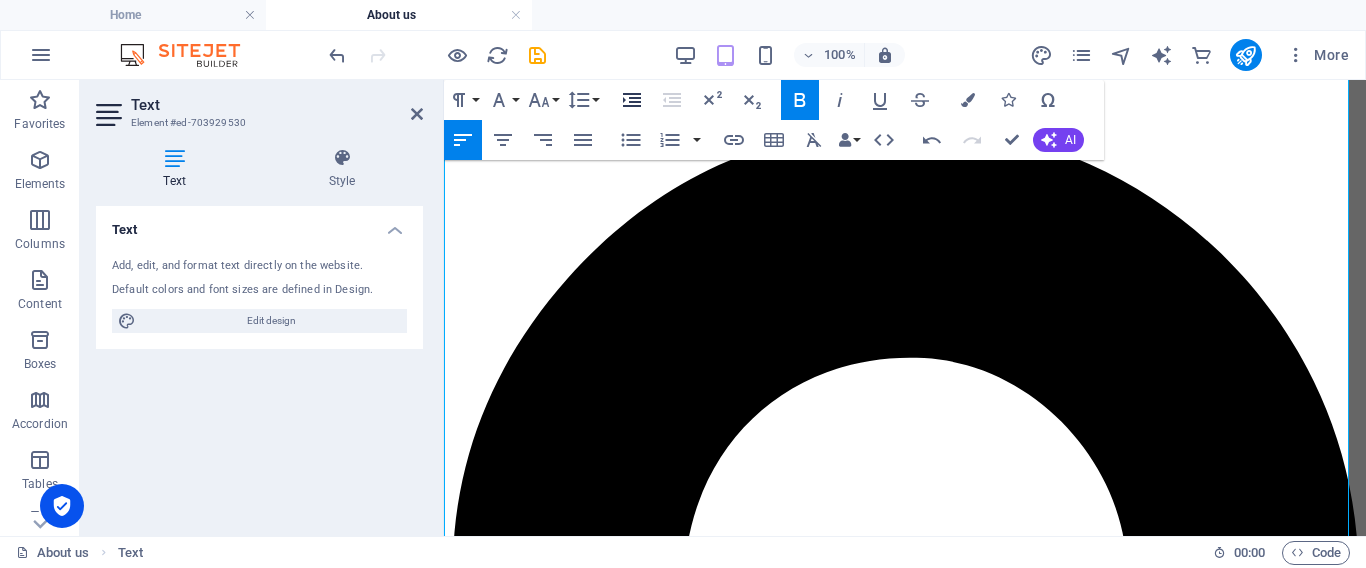 click 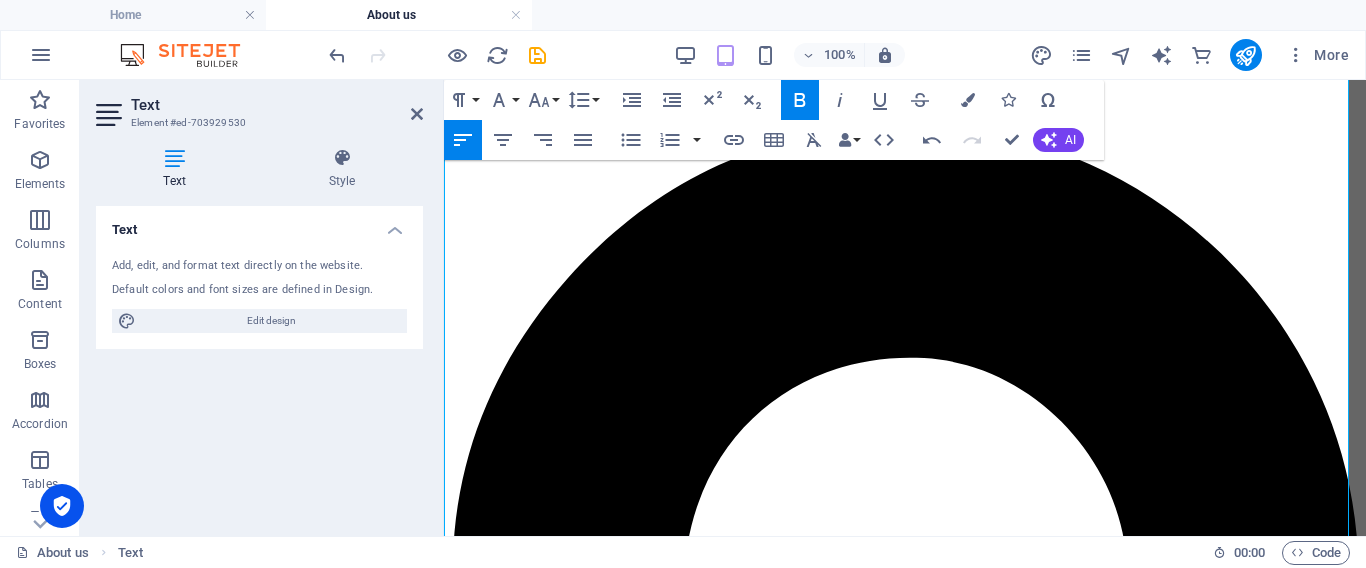 click on "Tailored Solutions:" at bounding box center [556, 5048] 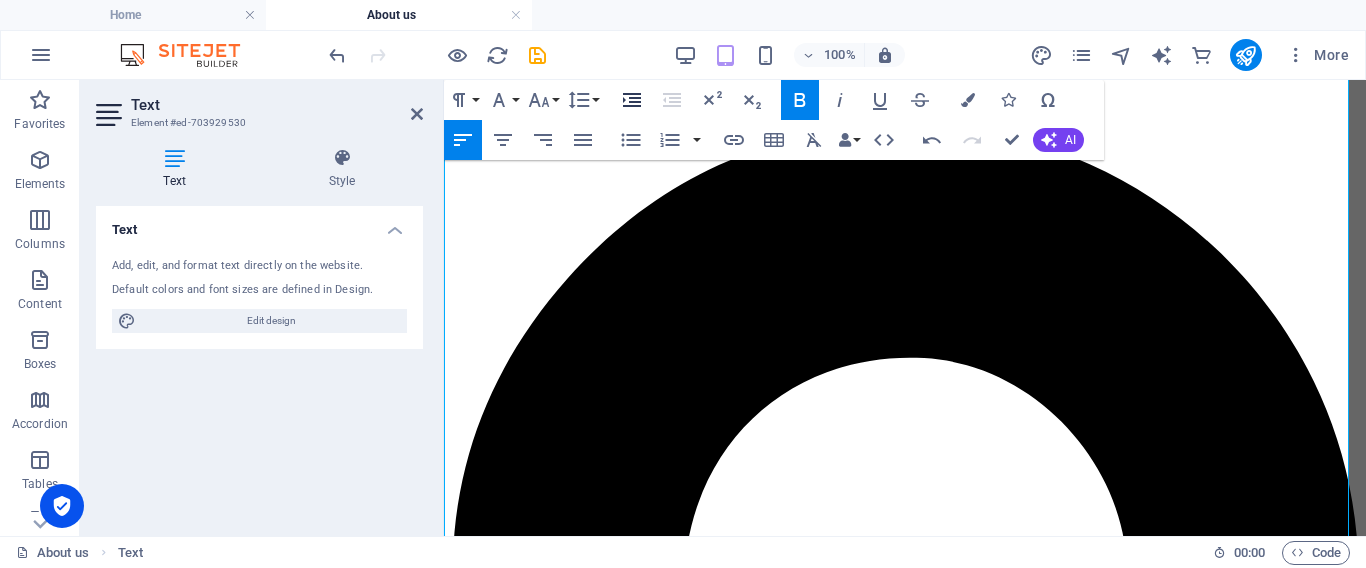 click 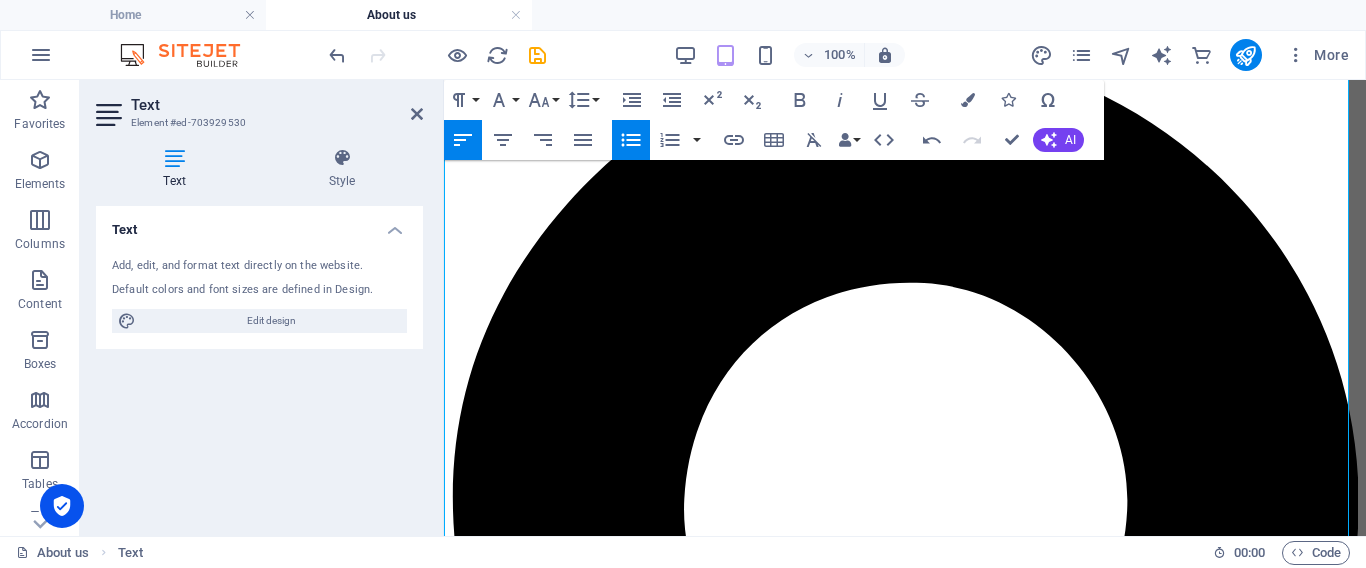 scroll, scrollTop: 1364, scrollLeft: 0, axis: vertical 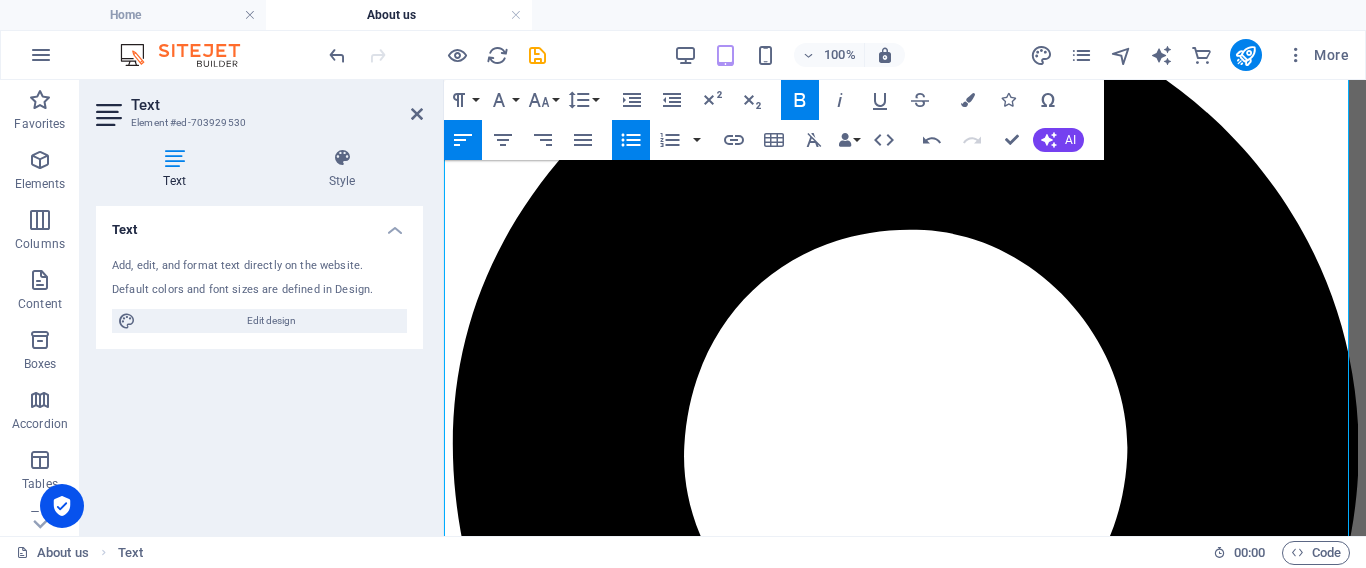 click on "Protecting What Matters:  From [PERSON_NAME] and [PERSON_NAME] of Attorney to elder care and estate disputes, we help you plan ahead and avoid costly headaches. Accessible & Approachable:  Located in [GEOGRAPHIC_DATA], ready to meet you wherever you are, with flexible consultations and clear communication." at bounding box center [905, 5024] 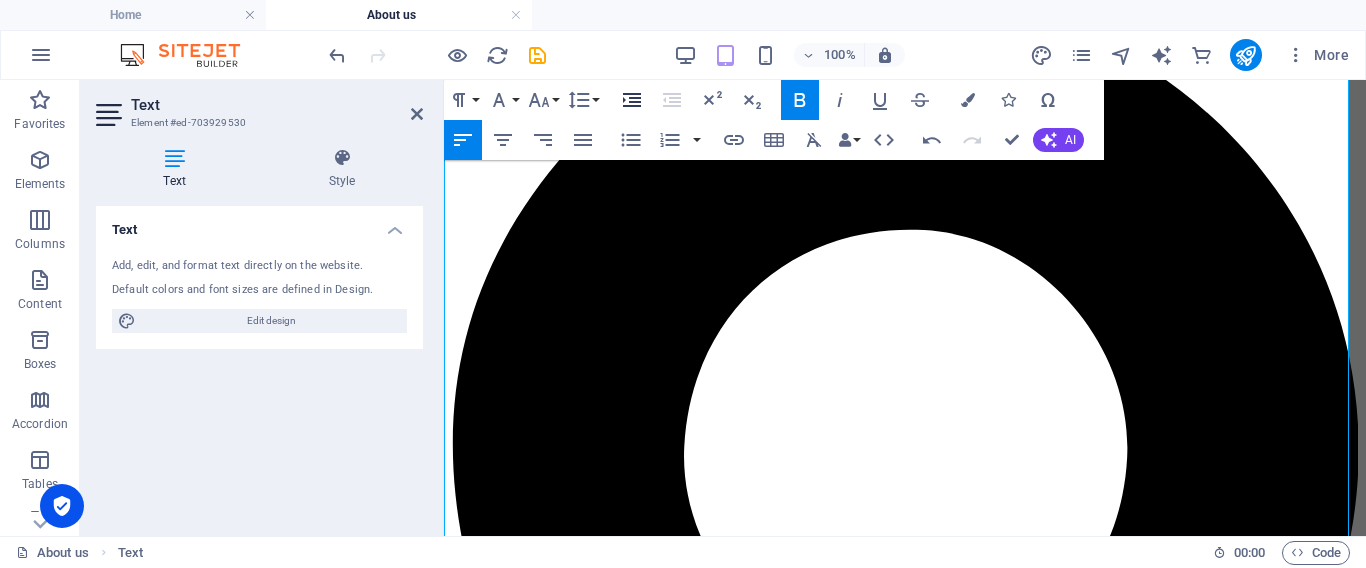 click 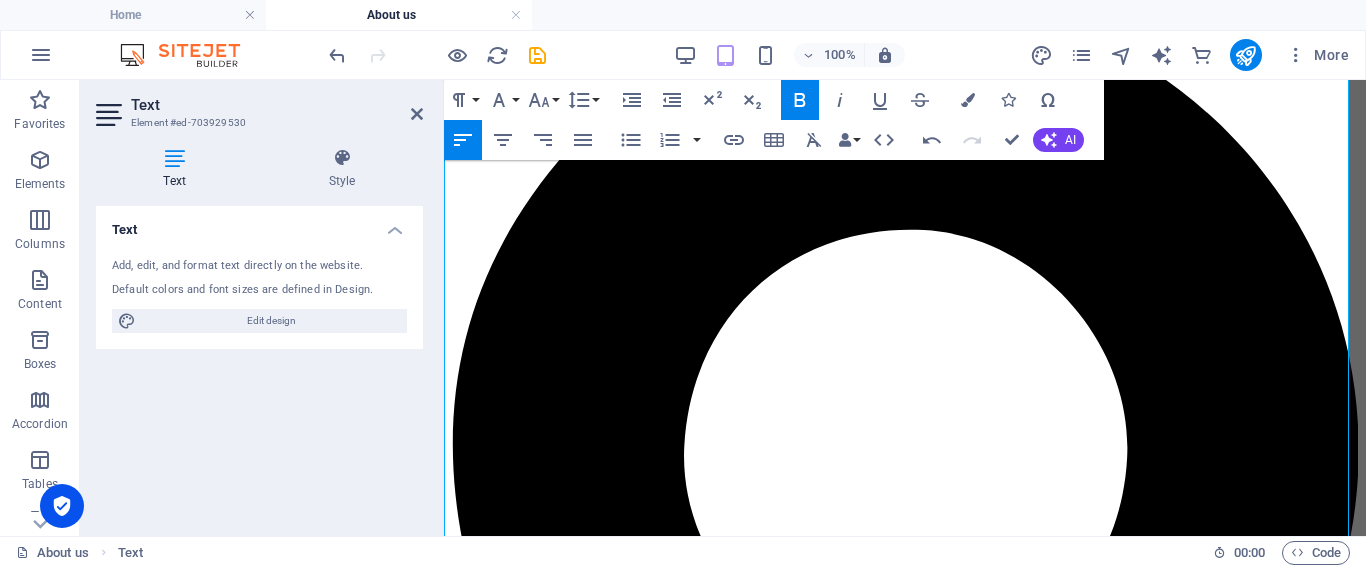 click on "Accessible & Approachable:" at bounding box center (588, 5074) 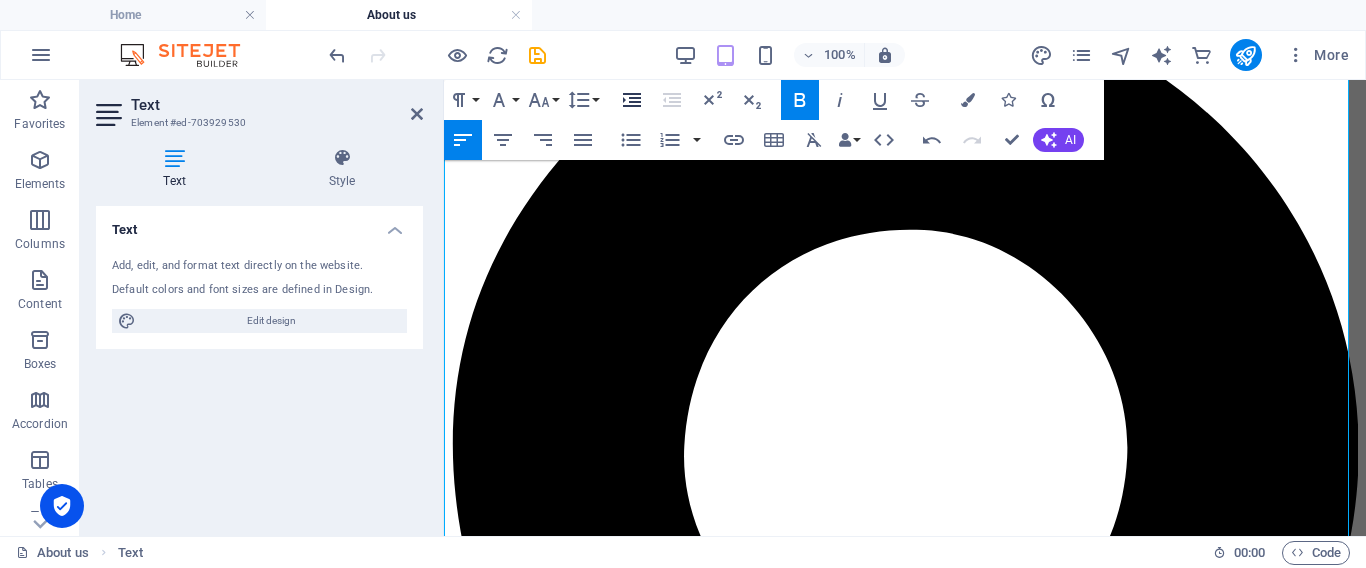 click 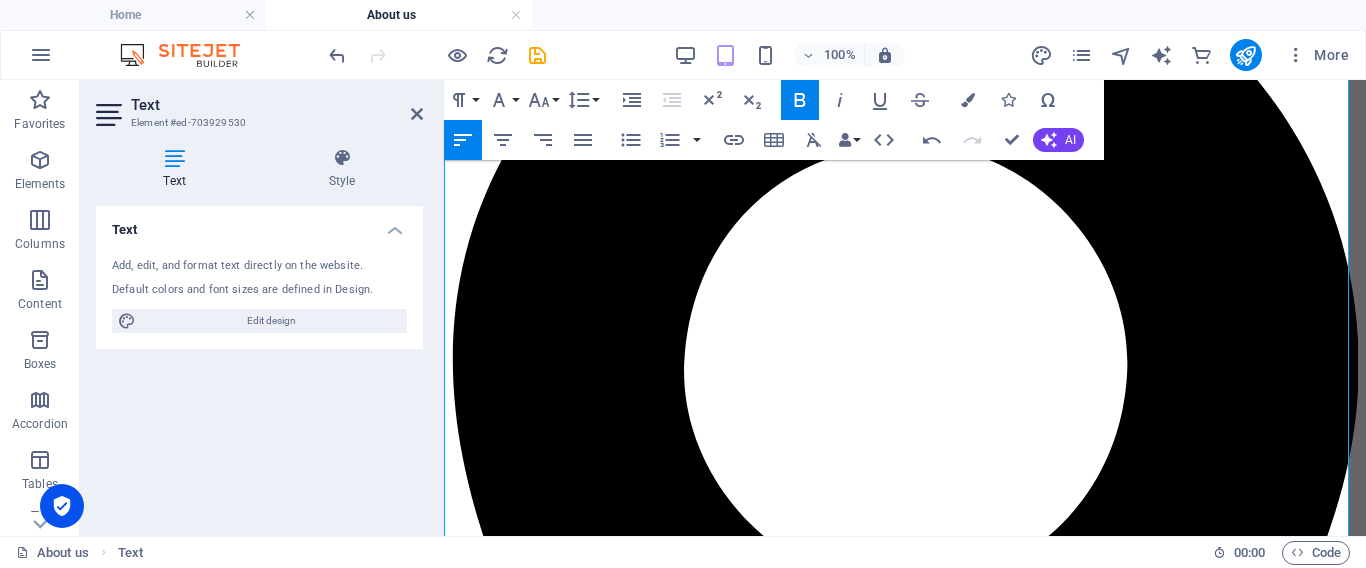 scroll, scrollTop: 1474, scrollLeft: 0, axis: vertical 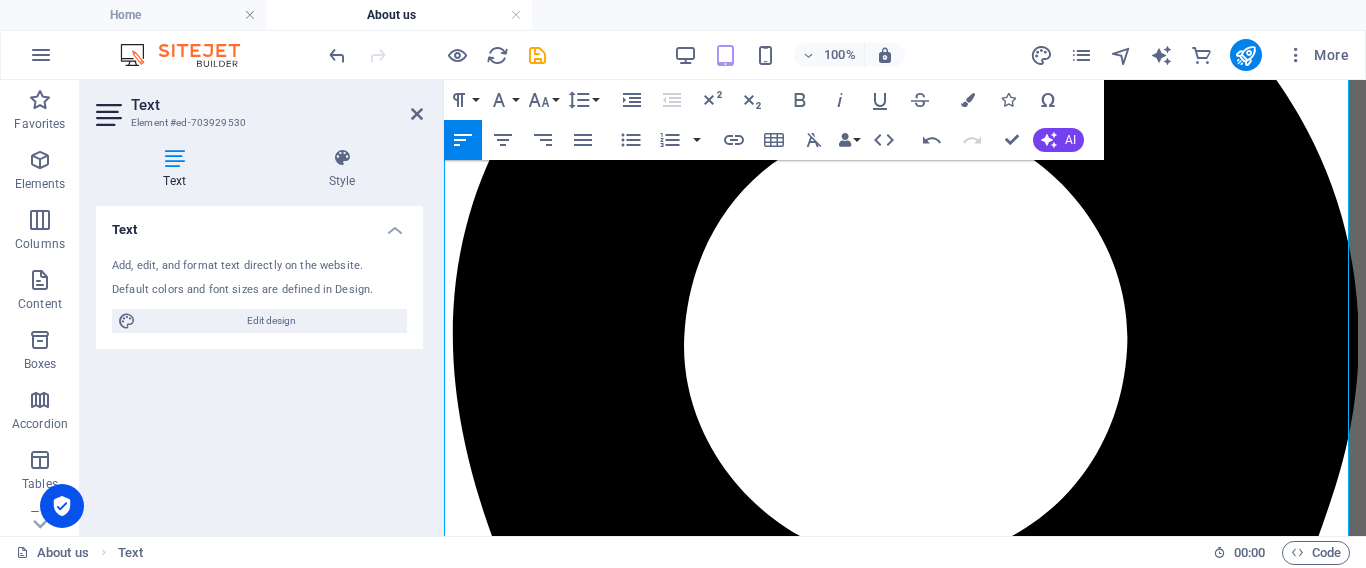 click on "Plan boldly. Protect wisely. Let’s talk." at bounding box center (580, 5111) 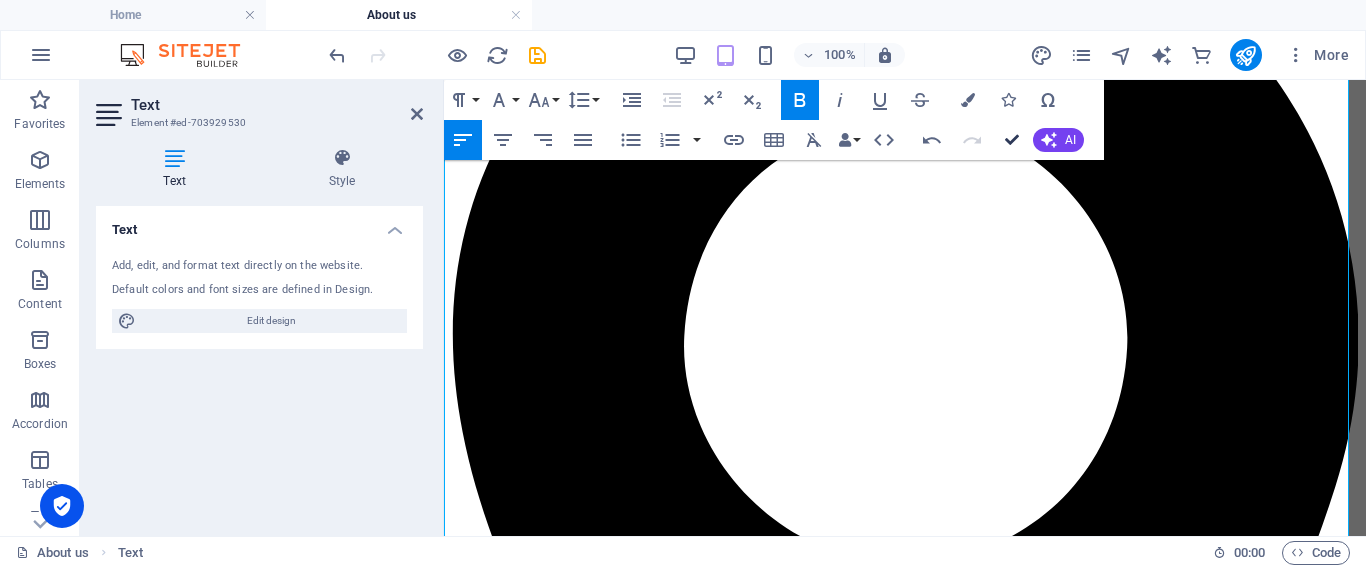 scroll, scrollTop: 1530, scrollLeft: 0, axis: vertical 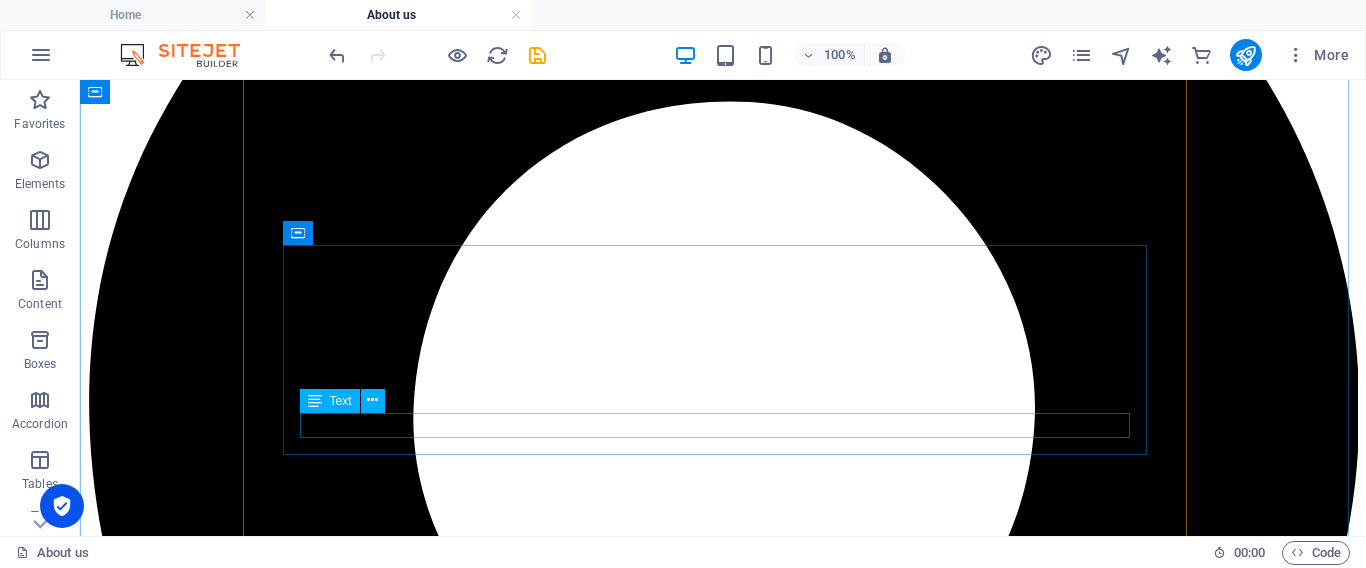 click on "[PERSON_NAME], Parramatta [GEOGRAPHIC_DATA]." at bounding box center [723, 7513] 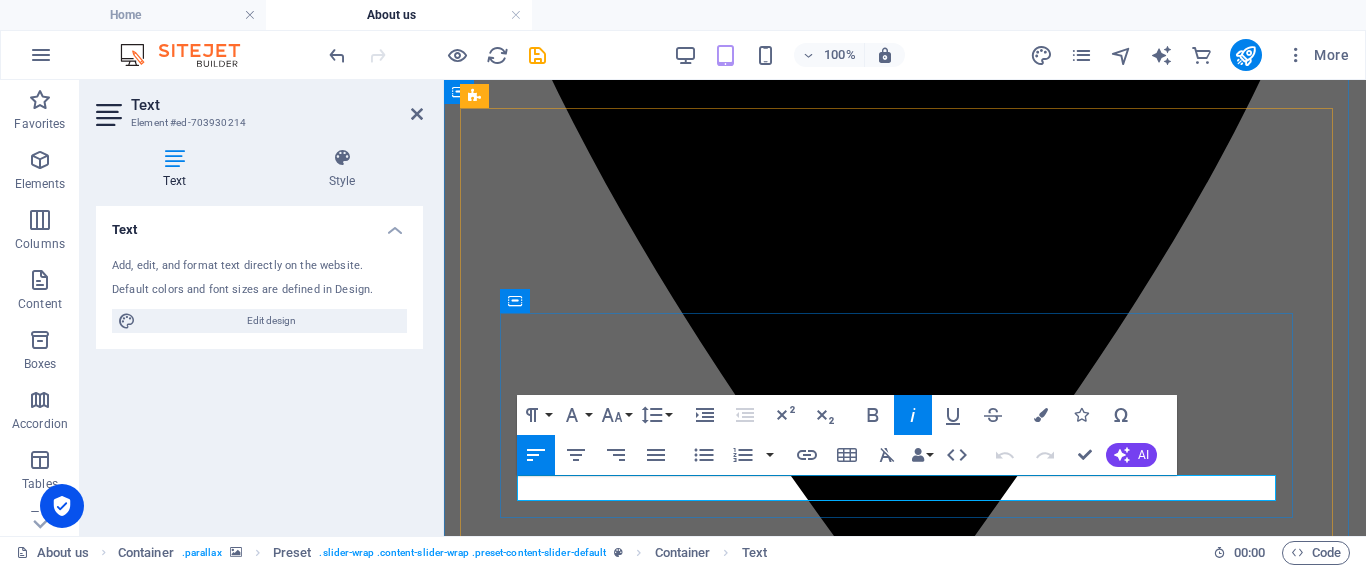 drag, startPoint x: 569, startPoint y: 482, endPoint x: 536, endPoint y: 482, distance: 33 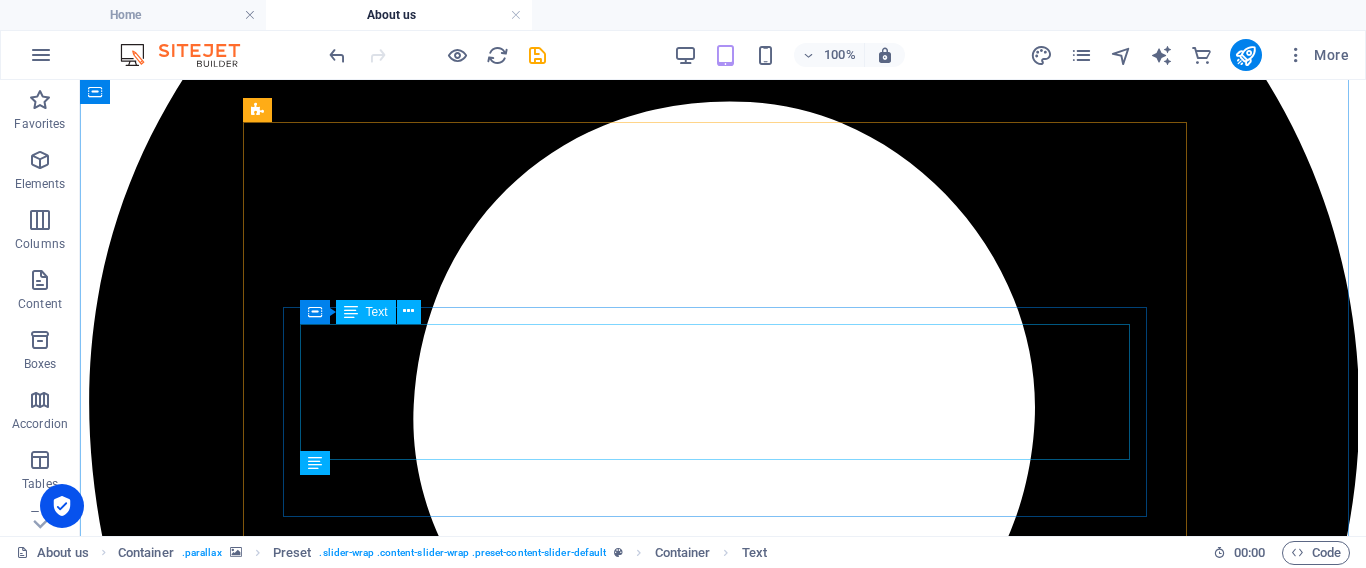 scroll, scrollTop: 2006, scrollLeft: 0, axis: vertical 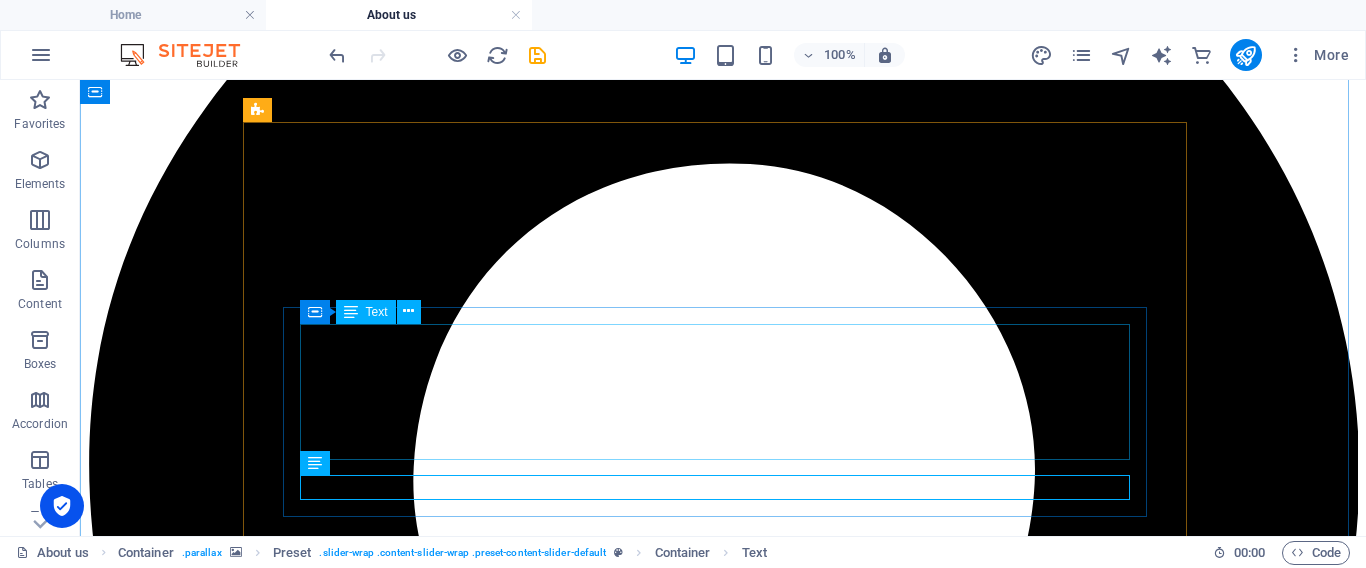 click on "⭐️⭐️⭐️⭐️⭐️ “Outstanding results and clear communication.” "From the initial consultation to the resolution of my case,  Jador Lawyers delivered excellent legal service. They took the time to understand my concerns and explained everything in plain English. Thanks to their dedication, we achieved a result better than I ever expected."" at bounding box center (723, 7471) 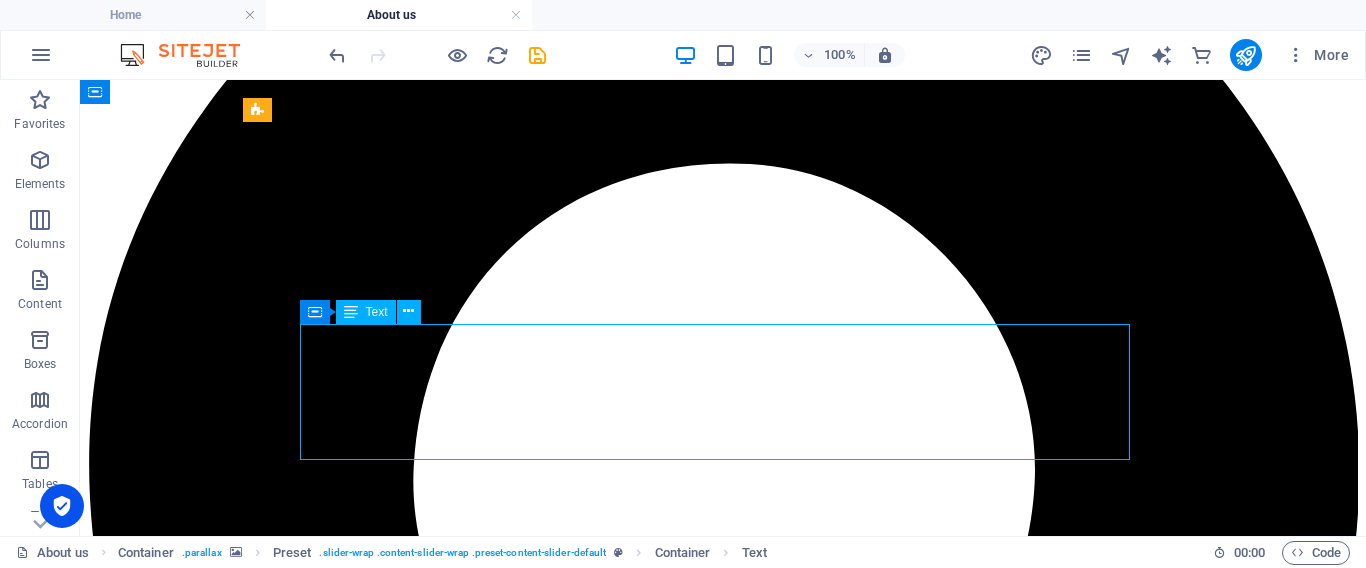 click on "⭐️⭐️⭐️⭐️⭐️ “Outstanding results and clear communication.” "From the initial consultation to the resolution of my case,  Jador Lawyers delivered excellent legal service. They took the time to understand my concerns and explained everything in plain English. Thanks to their dedication, we achieved a result better than I ever expected."" at bounding box center [723, 7471] 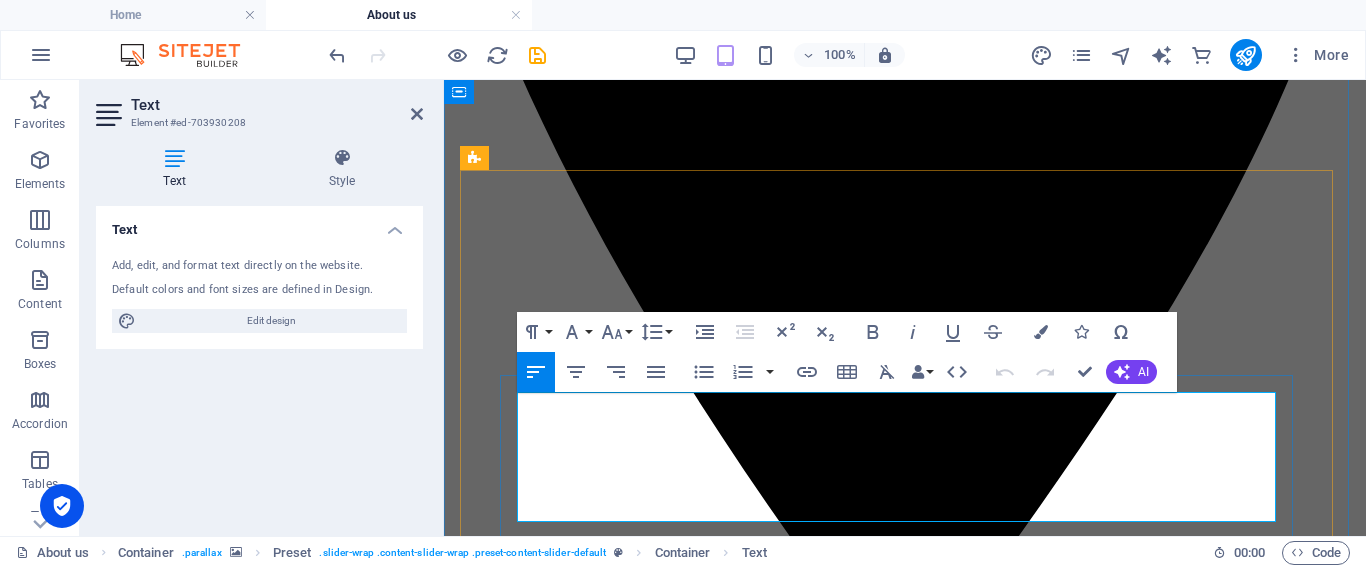 click on "⭐️⭐️⭐️⭐️⭐️" at bounding box center (905, 5615) 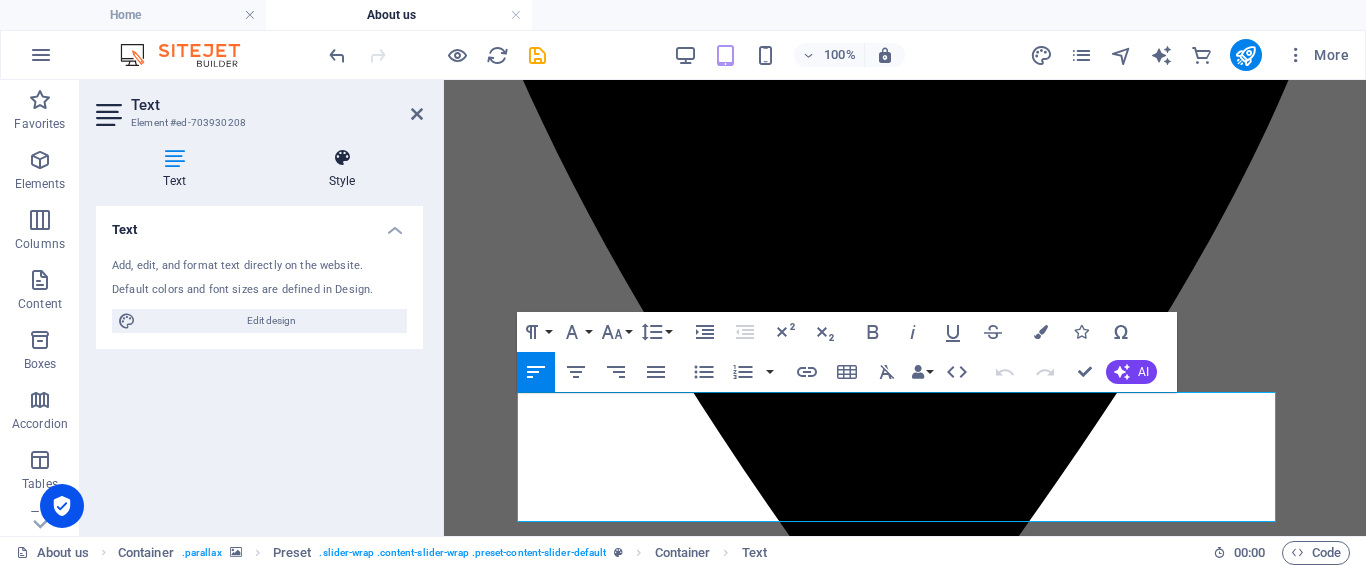 click at bounding box center [342, 158] 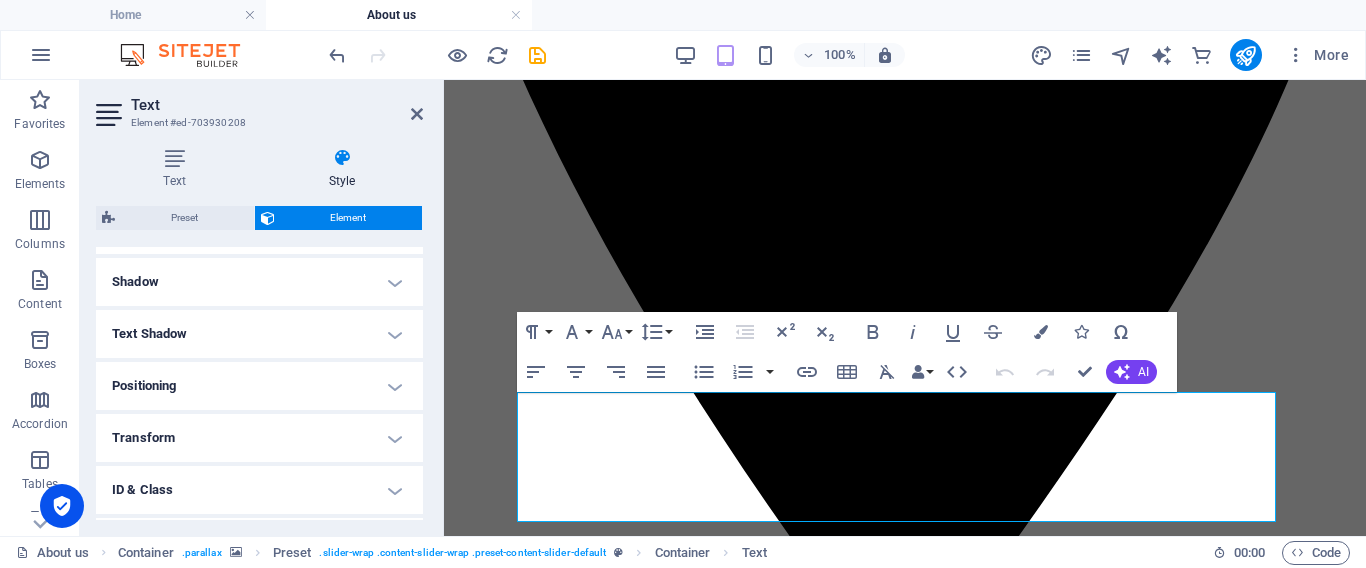 scroll, scrollTop: 572, scrollLeft: 0, axis: vertical 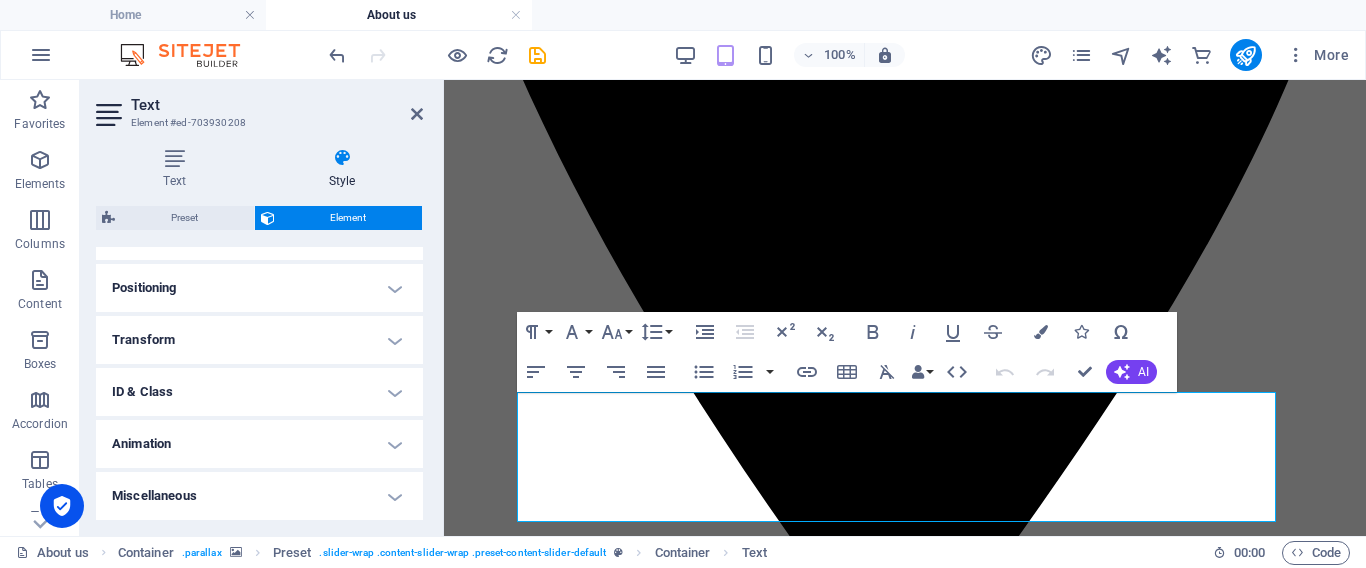 click on "Text" at bounding box center [277, 105] 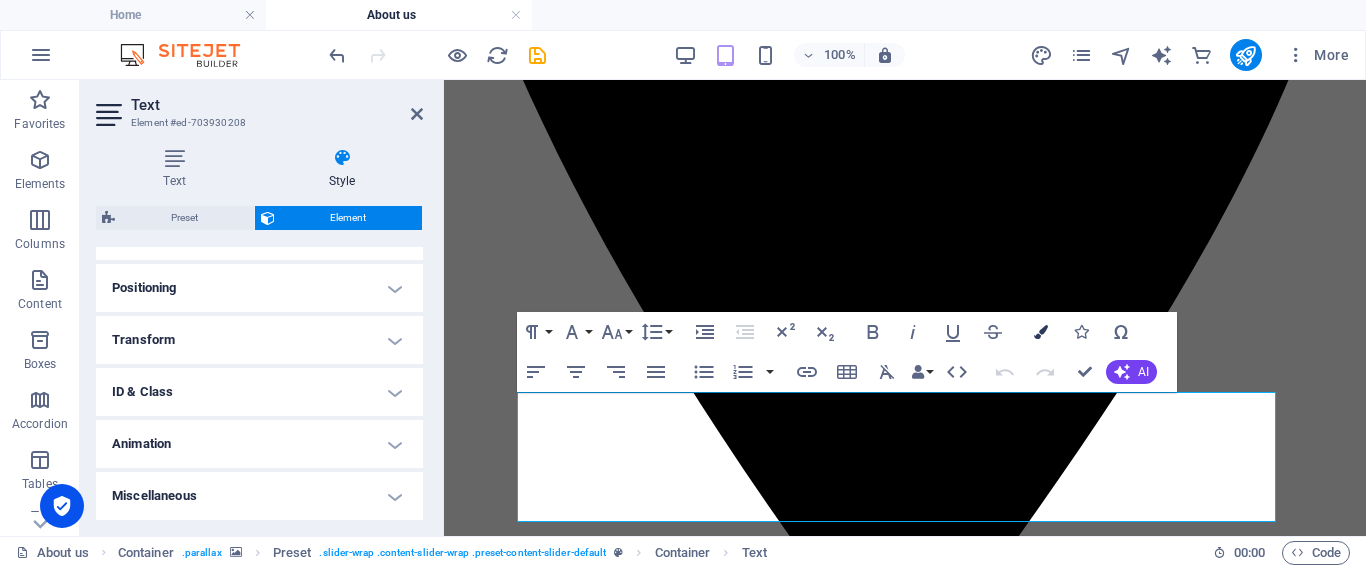 click at bounding box center [1041, 332] 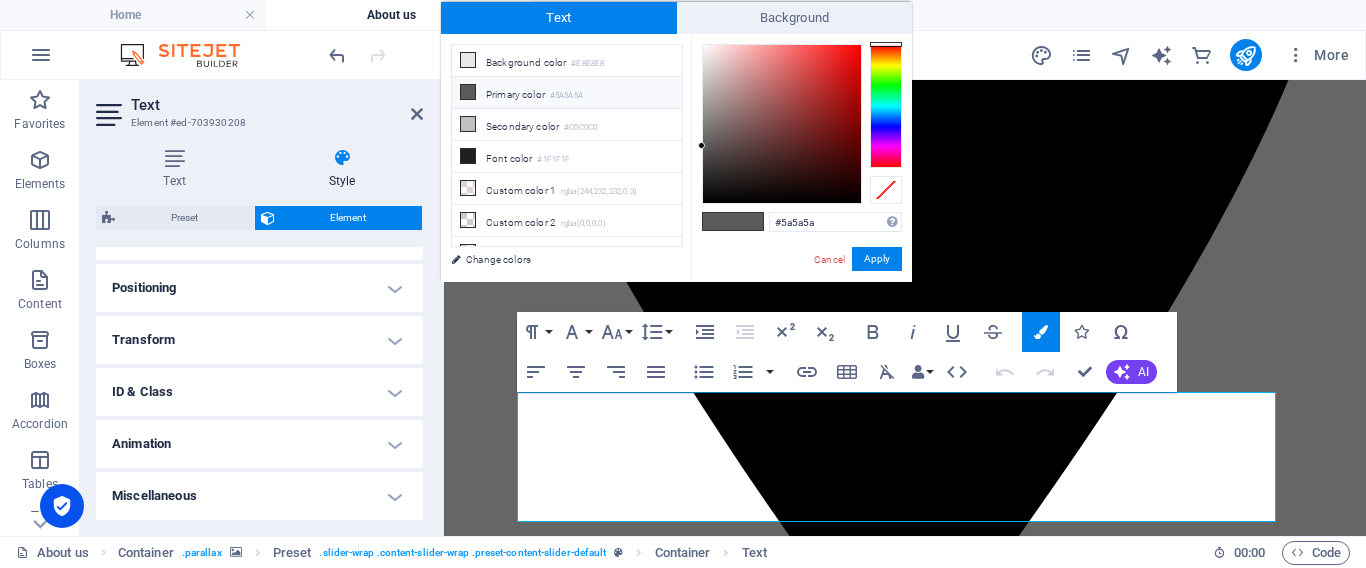 click at bounding box center (886, 106) 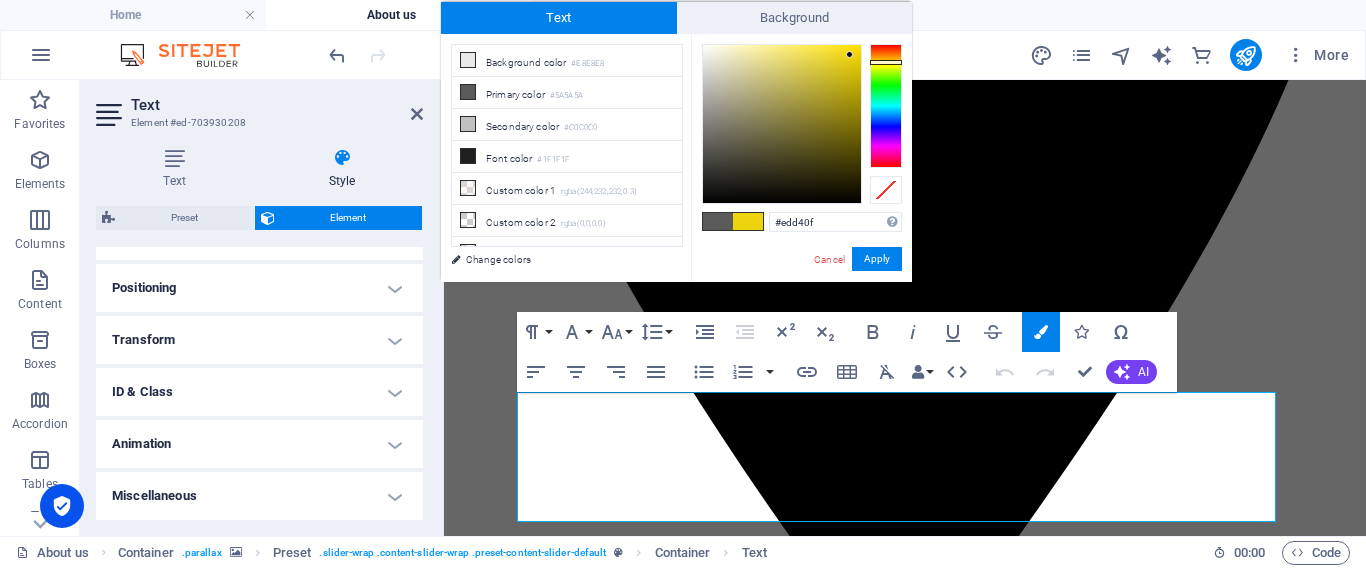 type on "#efd50f" 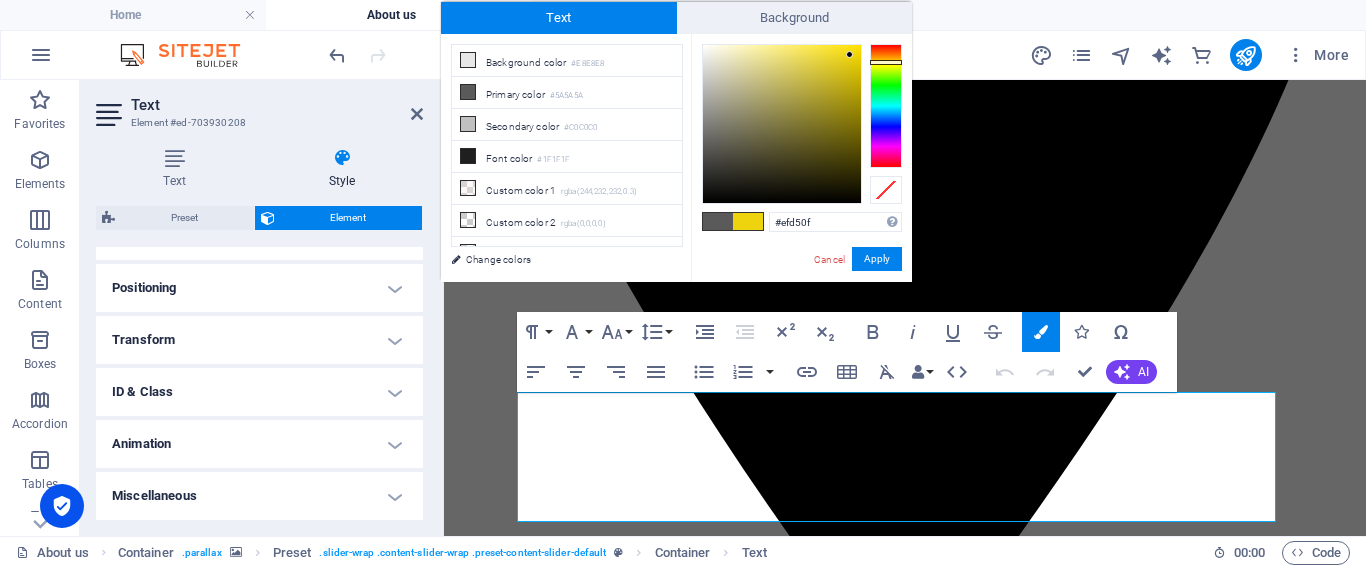 click at bounding box center [782, 124] 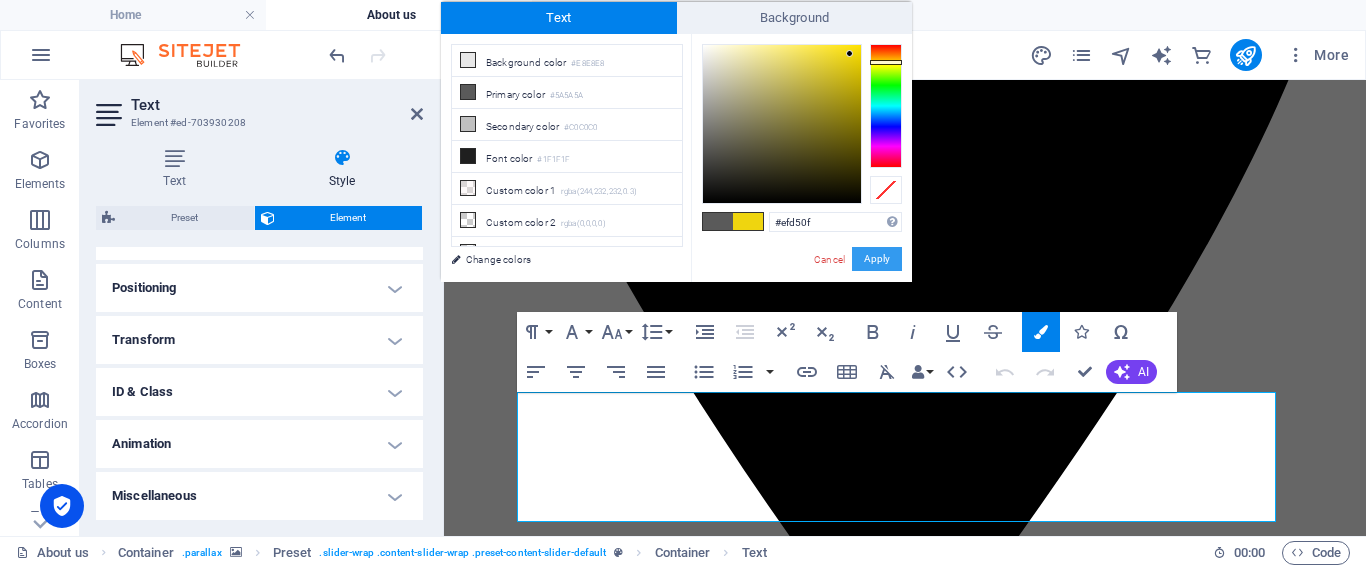 click on "Apply" at bounding box center [877, 259] 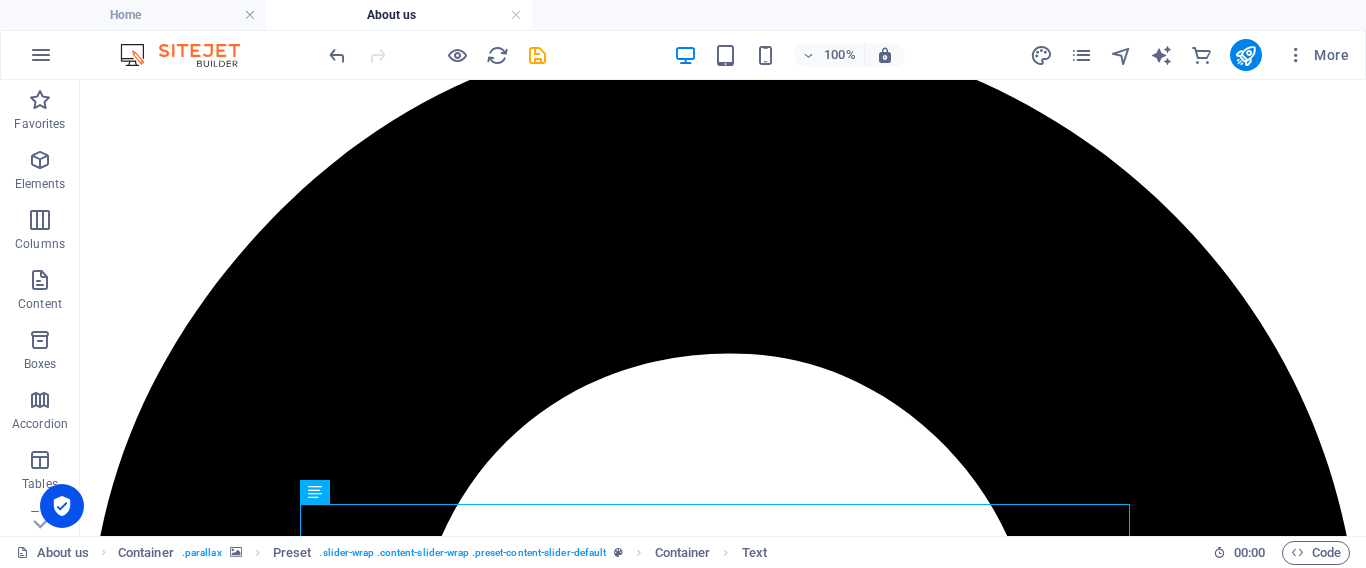 scroll, scrollTop: 1799, scrollLeft: 0, axis: vertical 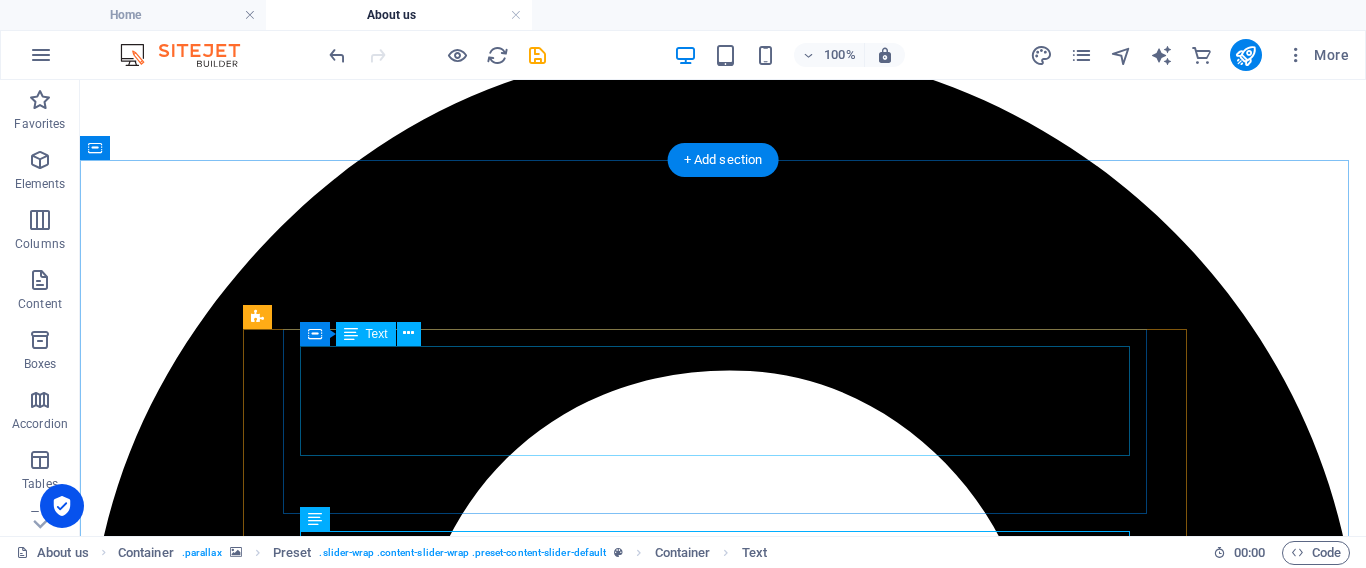 click on "⭐️⭐️⭐️⭐️⭐️ “Professional, knowledgeable, and compassionate.” "[PERSON_NAME] guided me through a very difficult legal matter with professionalism and genuine care. He was responsive, honest, and incredibly thorough. I always felt supported and informed every step of the way. I couldn't have asked for better representation."" at bounding box center [723, 7500] 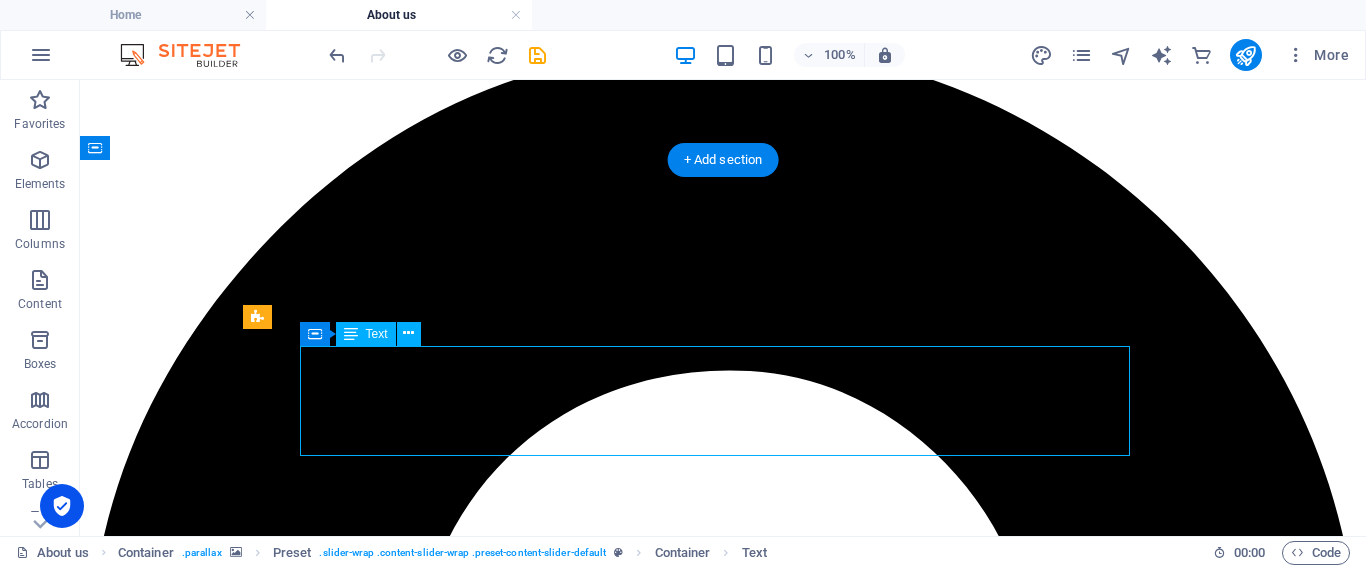 drag, startPoint x: 364, startPoint y: 361, endPoint x: 438, endPoint y: 454, distance: 118.84864 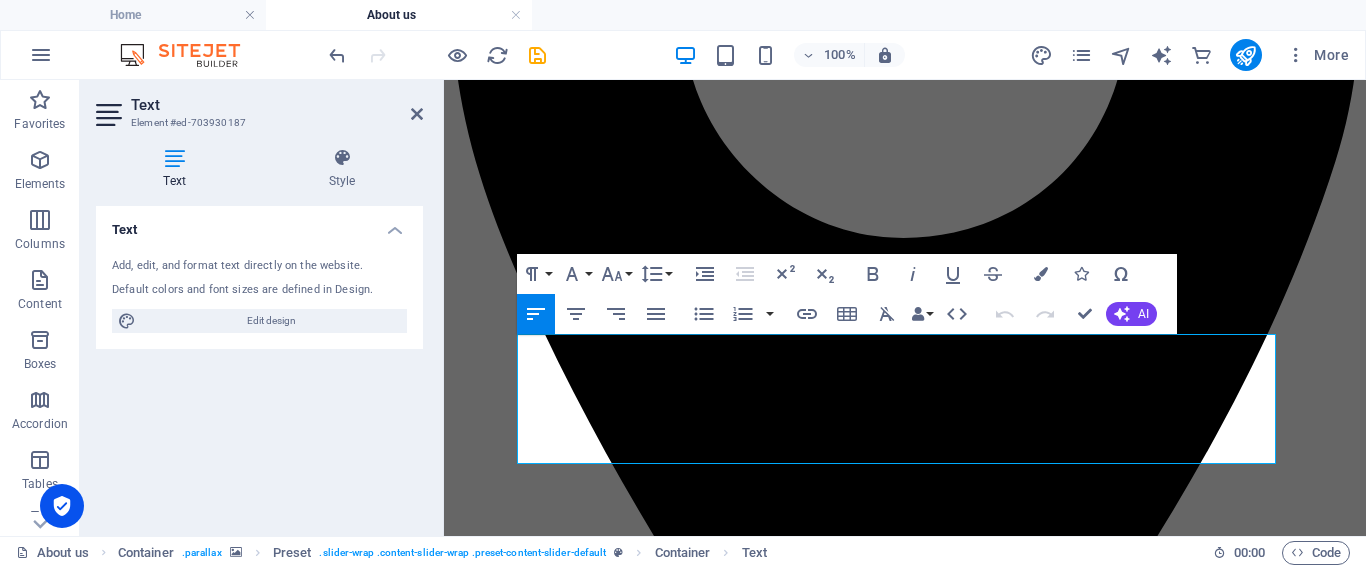 scroll, scrollTop: 1859, scrollLeft: 0, axis: vertical 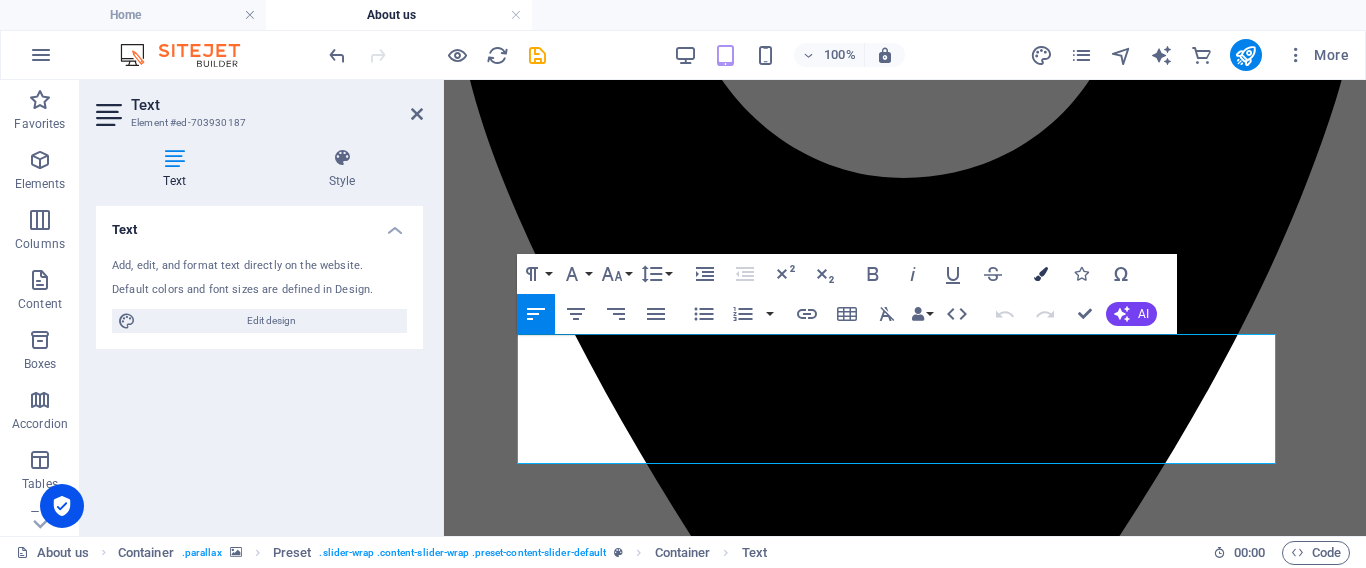 click at bounding box center (1041, 274) 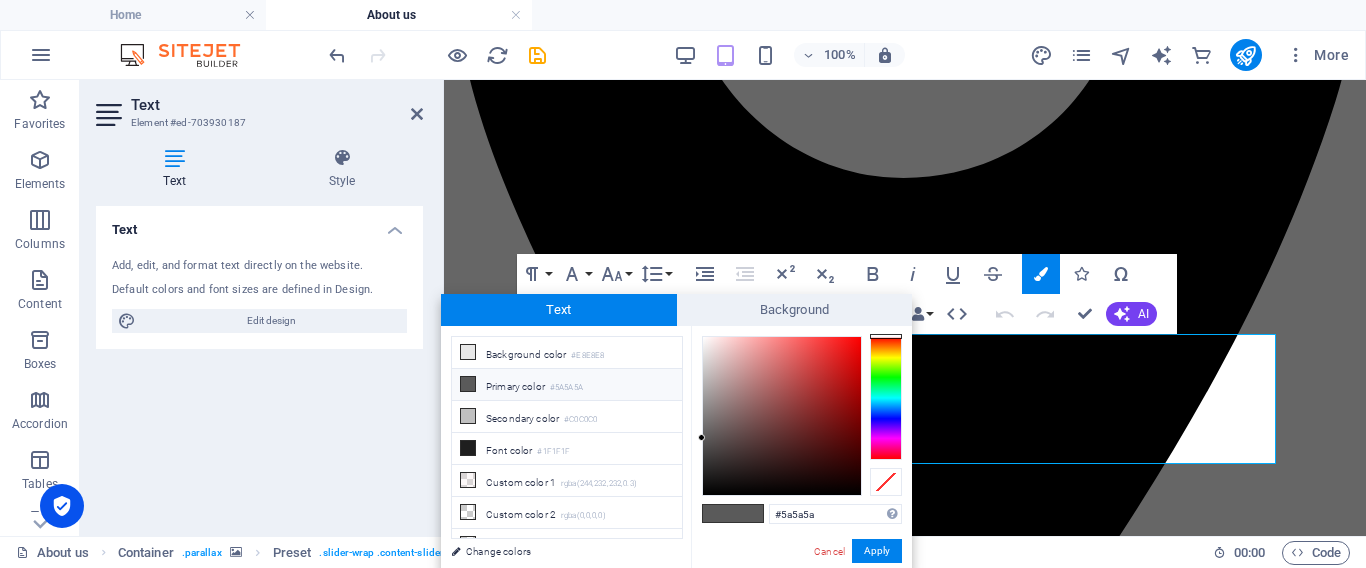 click at bounding box center [886, 398] 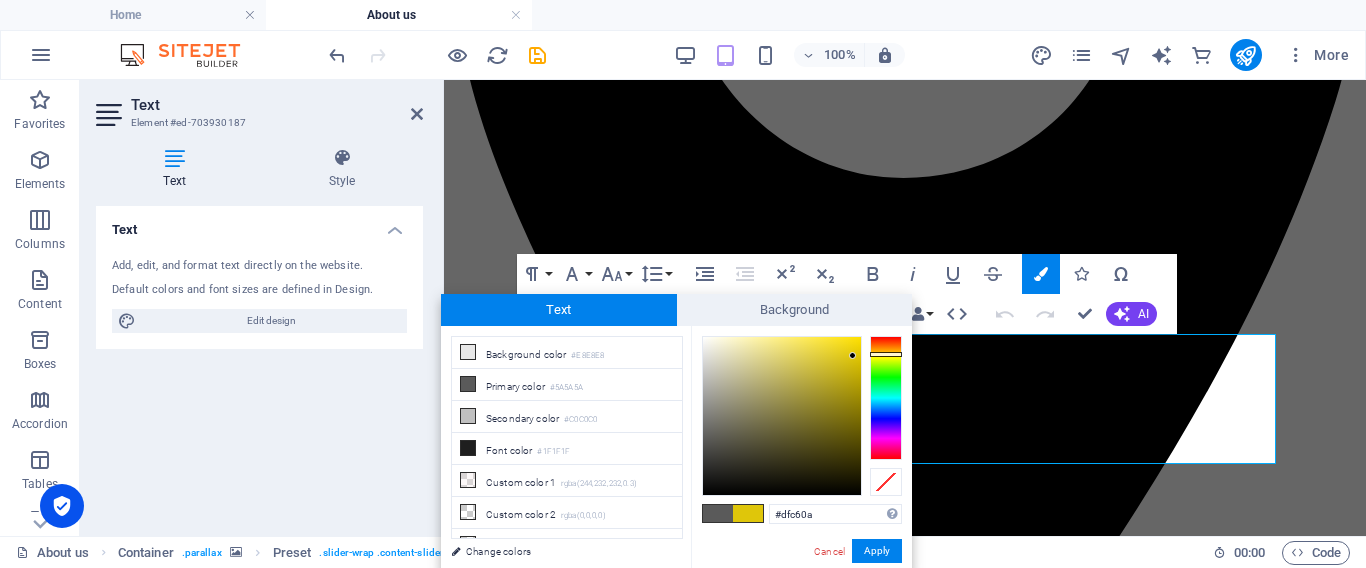 click at bounding box center (782, 416) 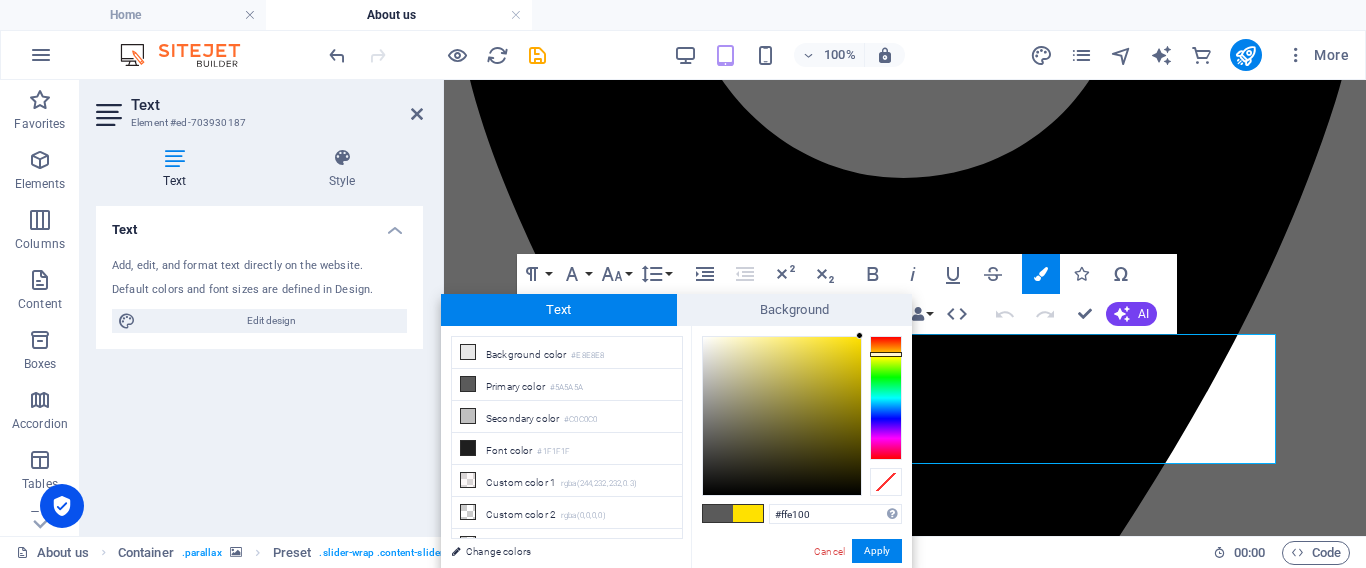 drag, startPoint x: 852, startPoint y: 350, endPoint x: 860, endPoint y: 331, distance: 20.615528 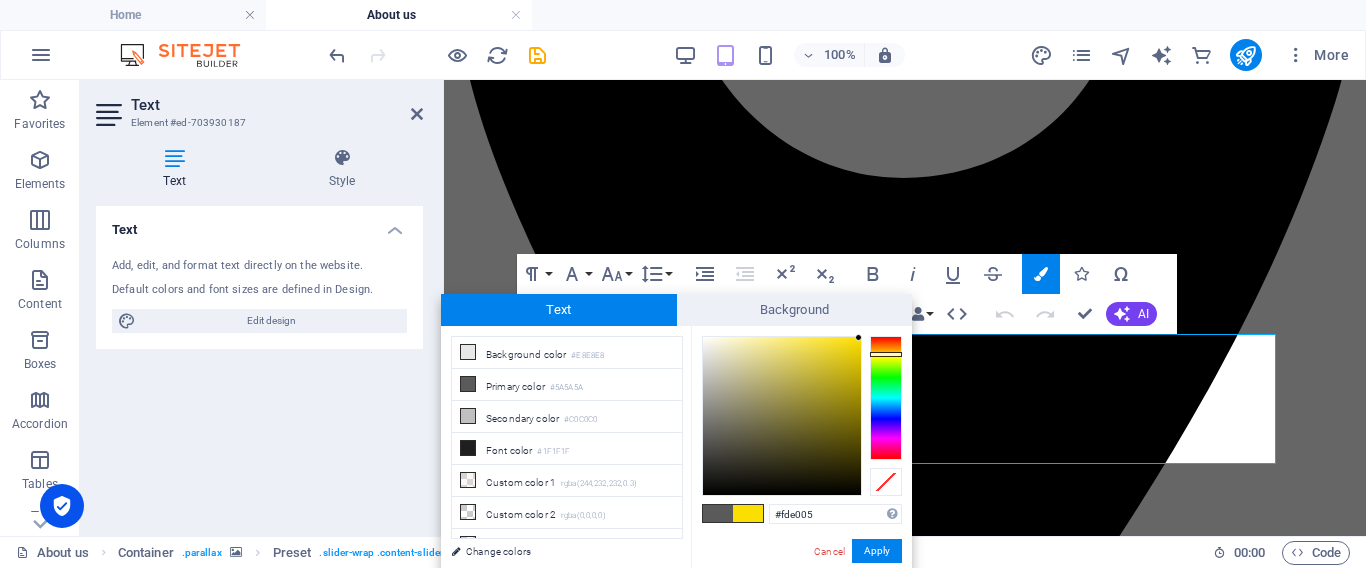 click at bounding box center (858, 337) 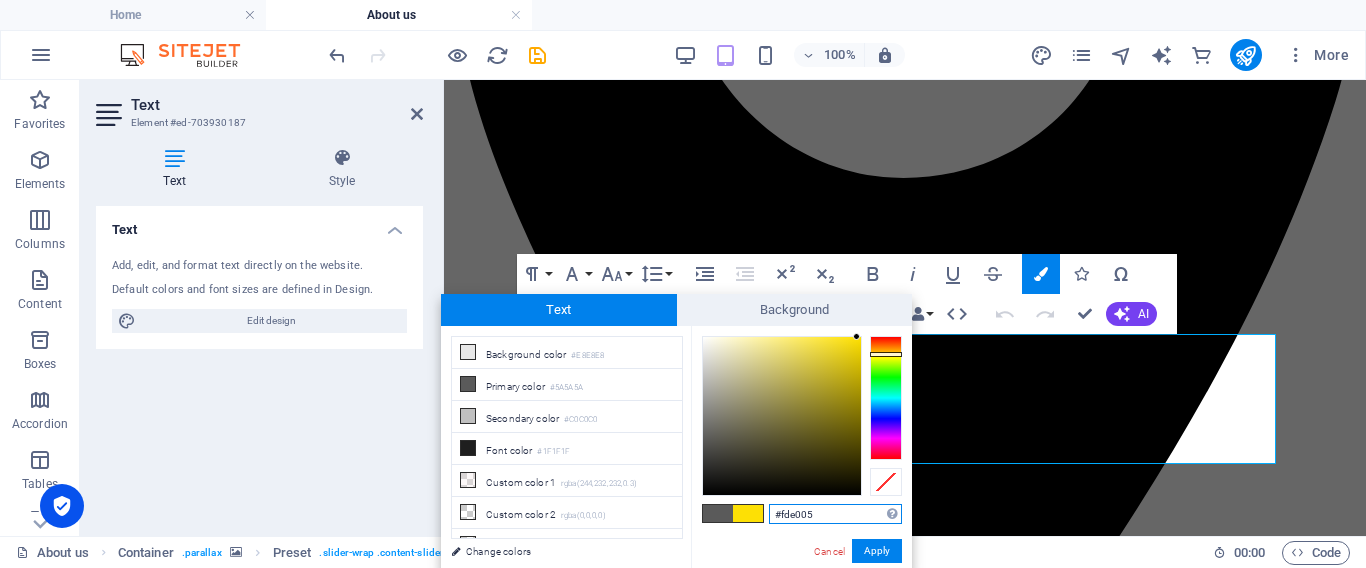 drag, startPoint x: 818, startPoint y: 517, endPoint x: 749, endPoint y: 511, distance: 69.260376 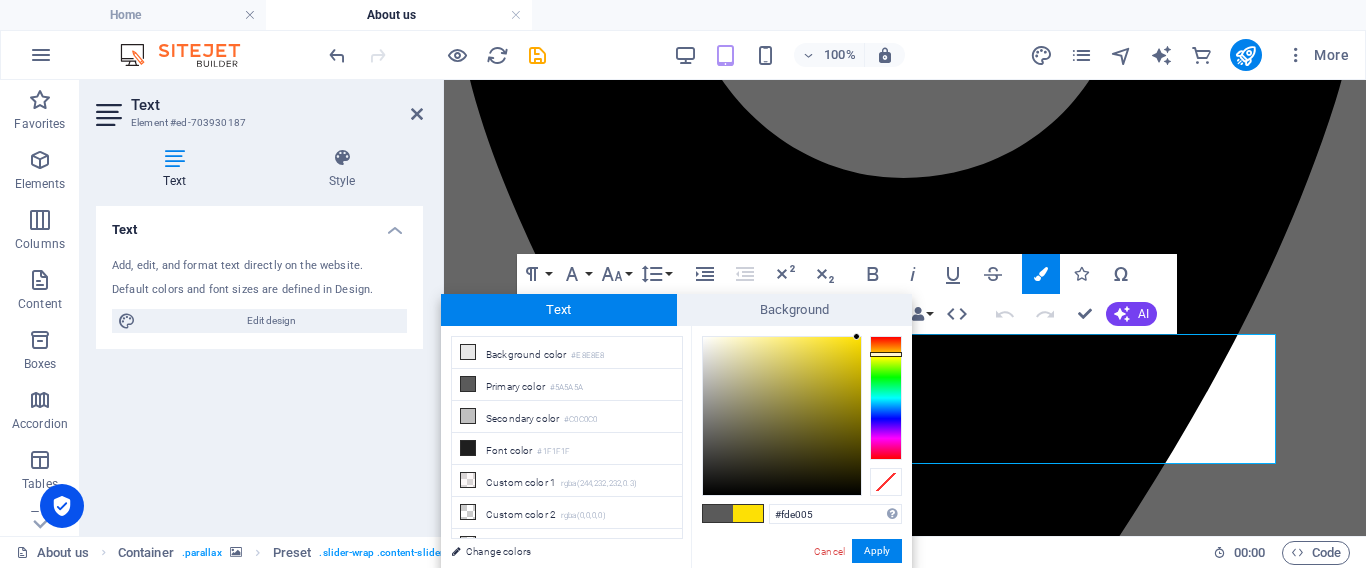 click on "Apply" at bounding box center [877, 551] 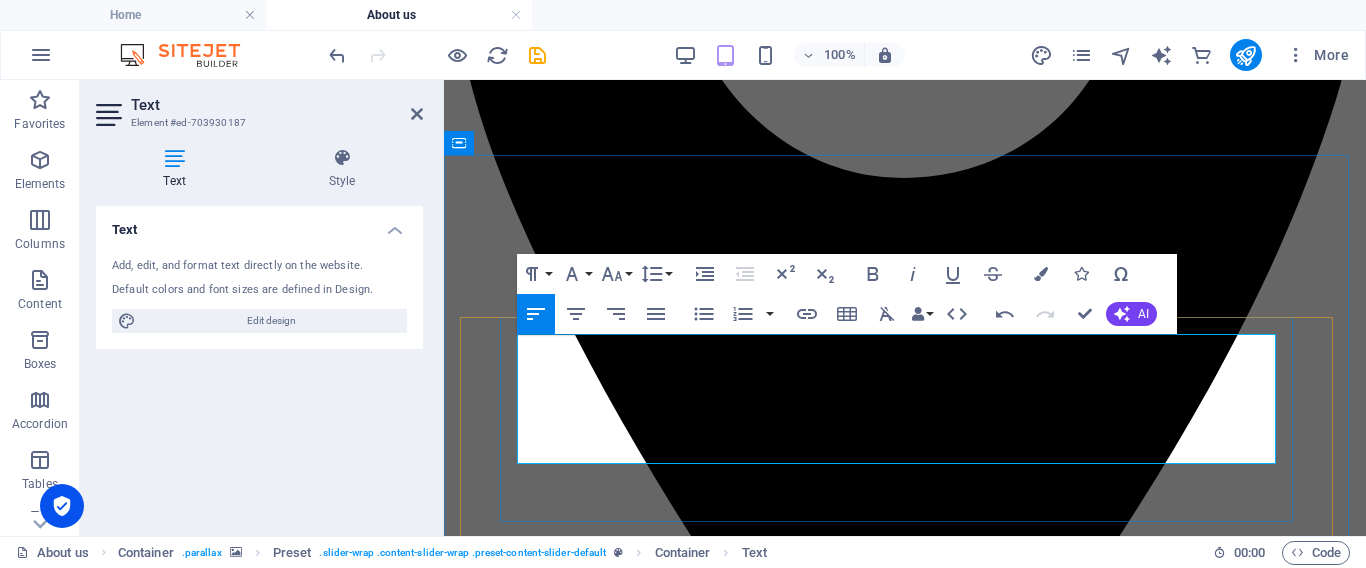 drag, startPoint x: 616, startPoint y: 347, endPoint x: 518, endPoint y: 348, distance: 98.005104 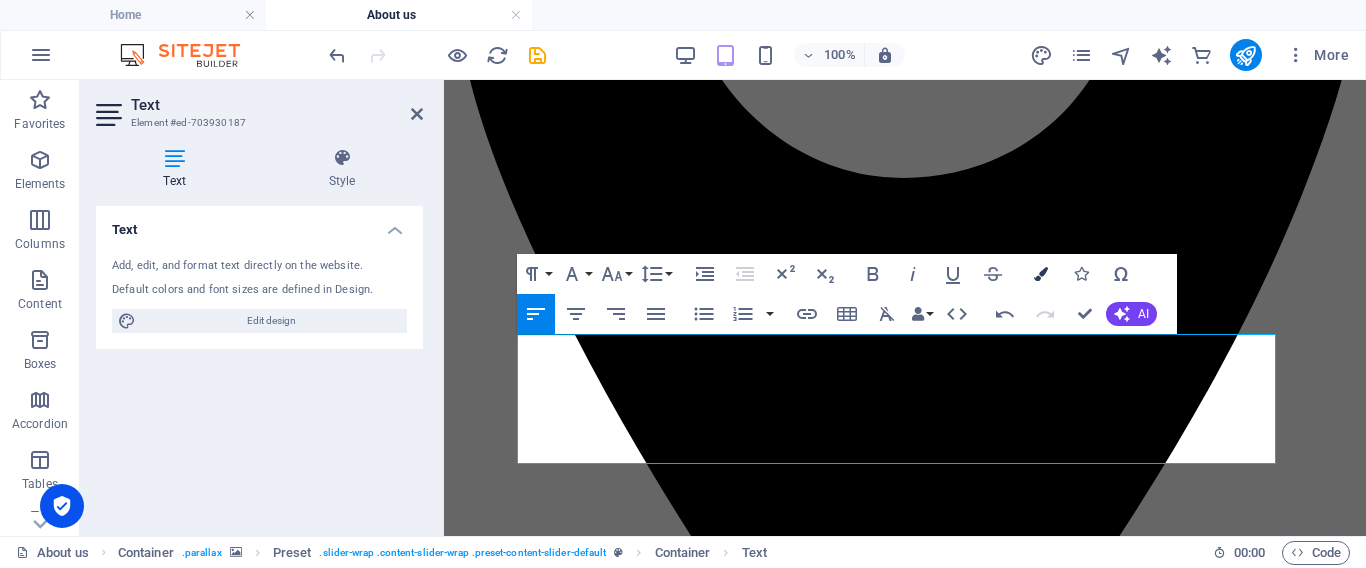 click at bounding box center [1041, 274] 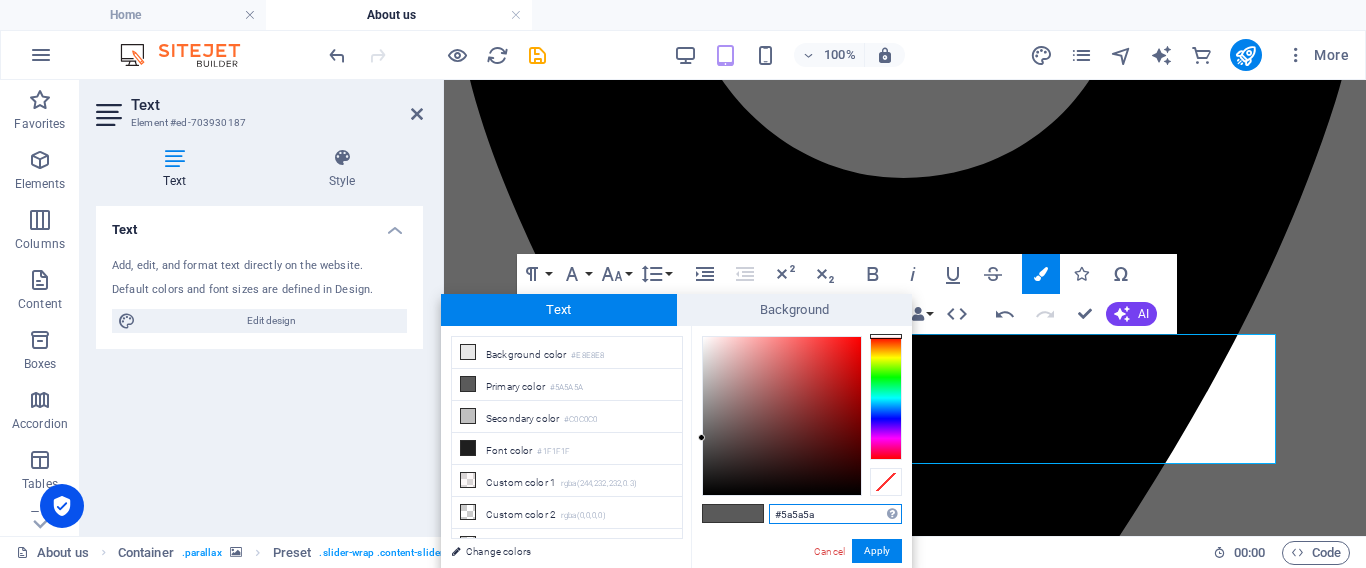drag, startPoint x: 819, startPoint y: 515, endPoint x: 743, endPoint y: 524, distance: 76.53104 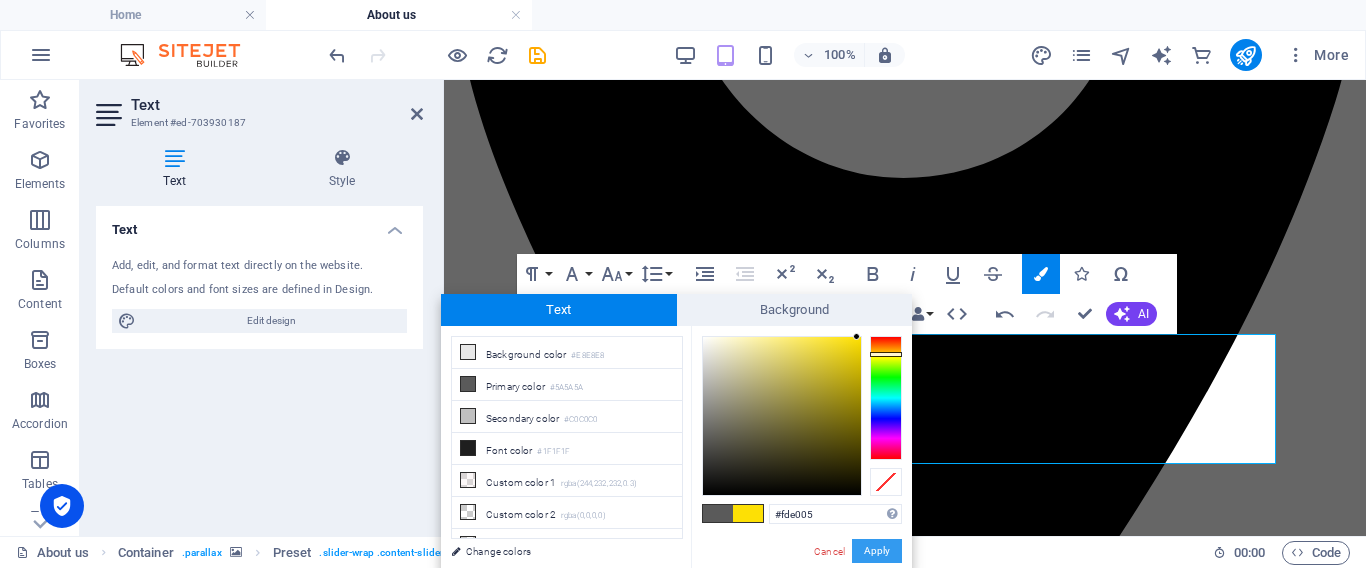 click on "Apply" at bounding box center (877, 551) 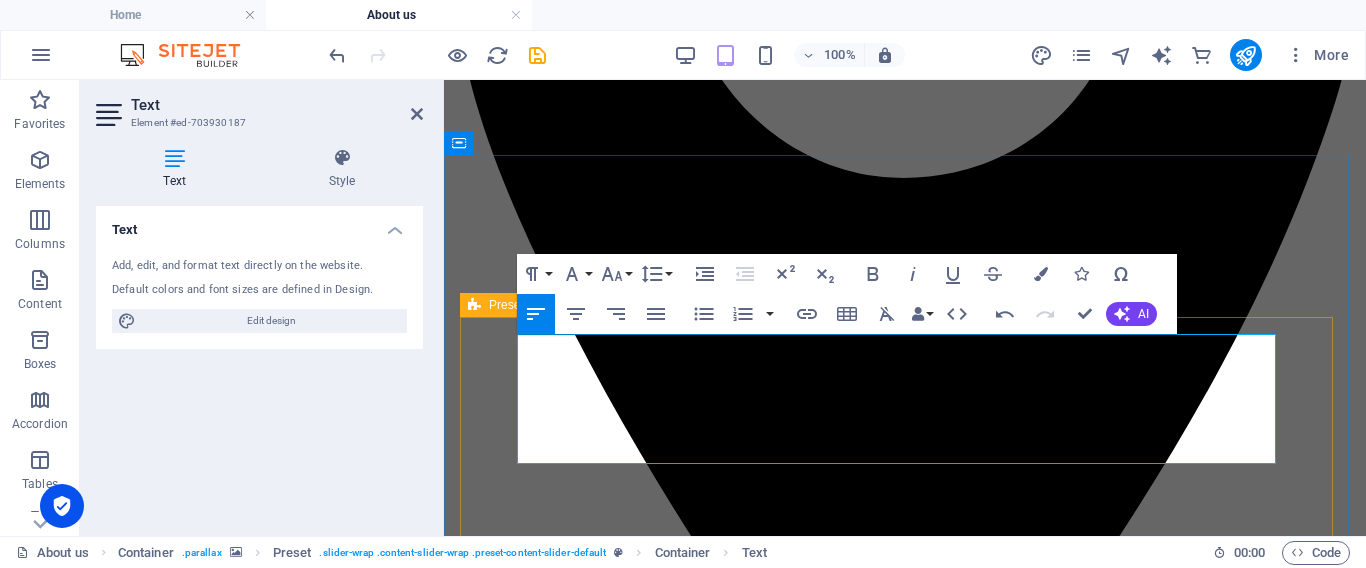 click on "​ ​⭐️⭐️⭐️⭐️⭐️ “Professional, knowledgeable, and compassionate.” "[PERSON_NAME] guided me through a very difficult legal matter with professionalism and genuine care. He was responsive, honest, and incredibly thorough. I always felt supported and informed every step of the way. I couldn't have asked for better representation." [GEOGRAPHIC_DATA], [GEOGRAPHIC_DATA] [GEOGRAPHIC_DATA]. ⭐️⭐️⭐️⭐️⭐️ “Outstanding results and clear communication.” "From the initial consultation to the resolution of my case,  [PERSON_NAME] delivered excellent legal service. They took the time to understand my concerns and explained everything in plain English. Thanks to their dedication, we achieved a result better than I ever expected." [PERSON_NAME], Parramatta [GEOGRAPHIC_DATA]. ⭐️⭐️⭐️⭐️⭐️ “Highly recommend – truly client-focused.” [PERSON_NAME], Werrington [GEOGRAPHIC_DATA]." at bounding box center [905, 5846] 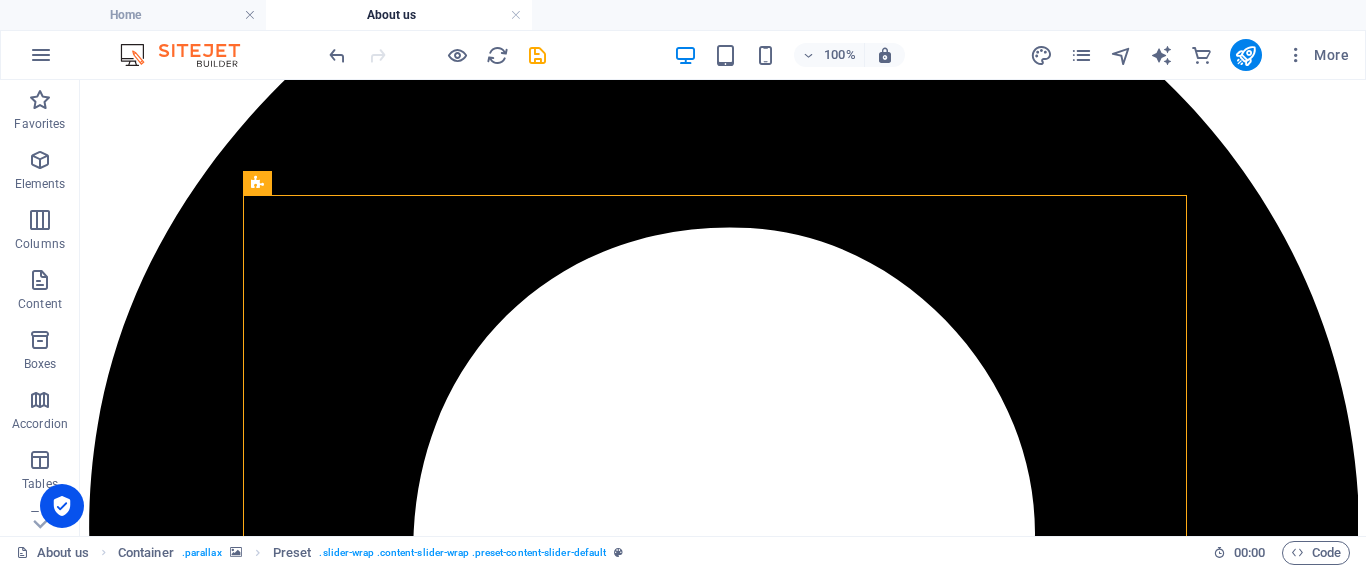 scroll, scrollTop: 1915, scrollLeft: 0, axis: vertical 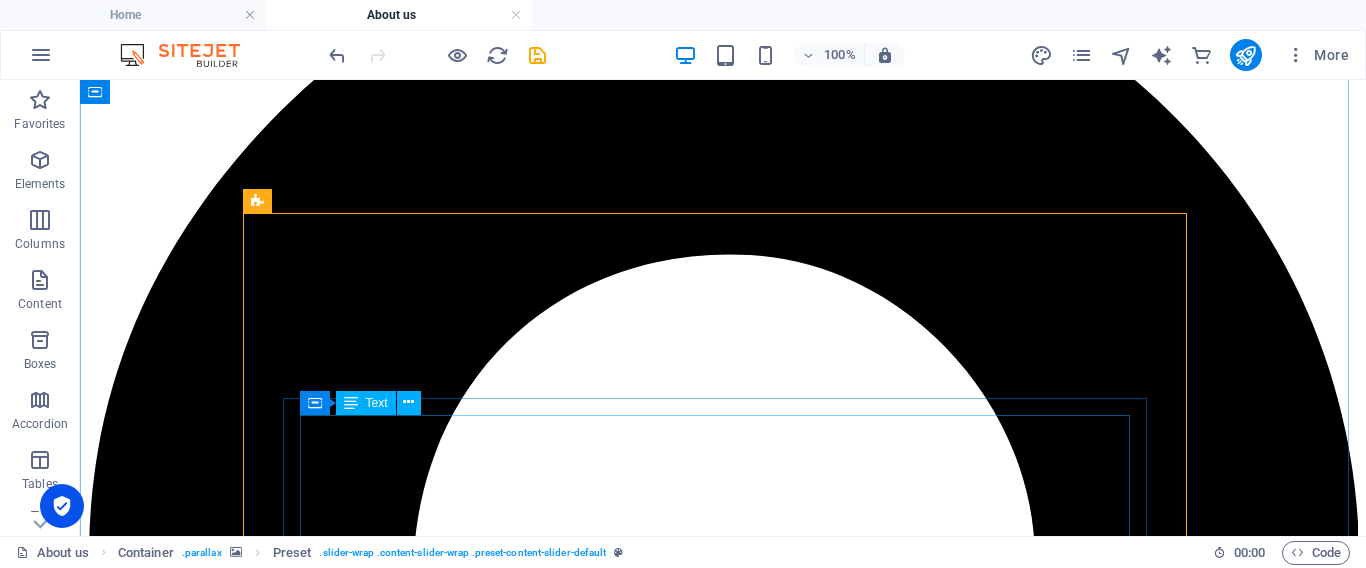 click on "⭐️⭐️⭐️⭐️⭐️ “Outstanding results and clear communication.” "From the initial consultation to the resolution of my case,  Jador Lawyers delivered excellent legal service. They took the time to understand my concerns and explained everything in plain English. Thanks to their dedication, we achieved a result better than I ever expected."" at bounding box center [723, 7562] 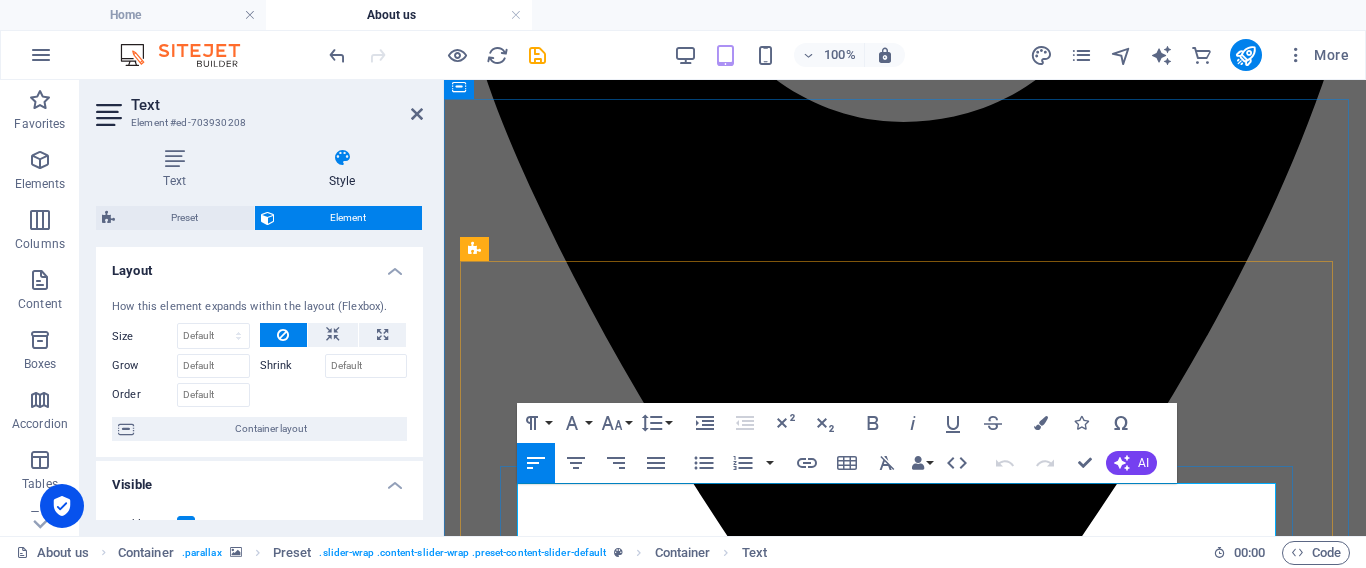 drag, startPoint x: 606, startPoint y: 499, endPoint x: 521, endPoint y: 499, distance: 85 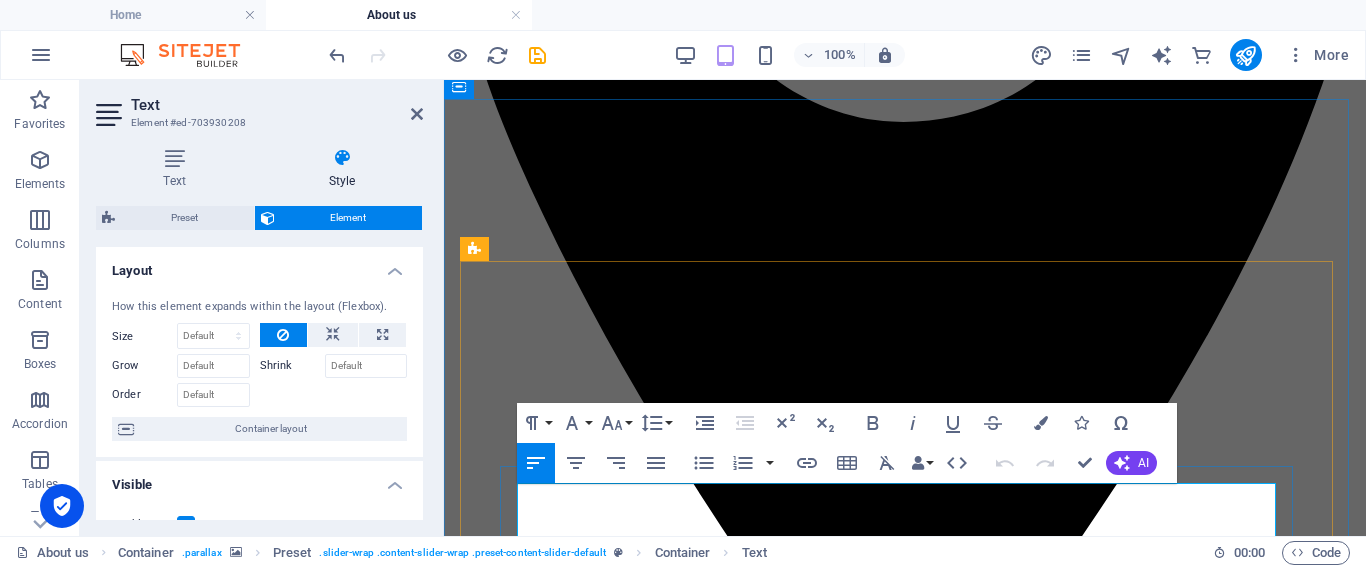 click on "⭐️⭐️⭐️⭐️⭐️" at bounding box center [905, 5706] 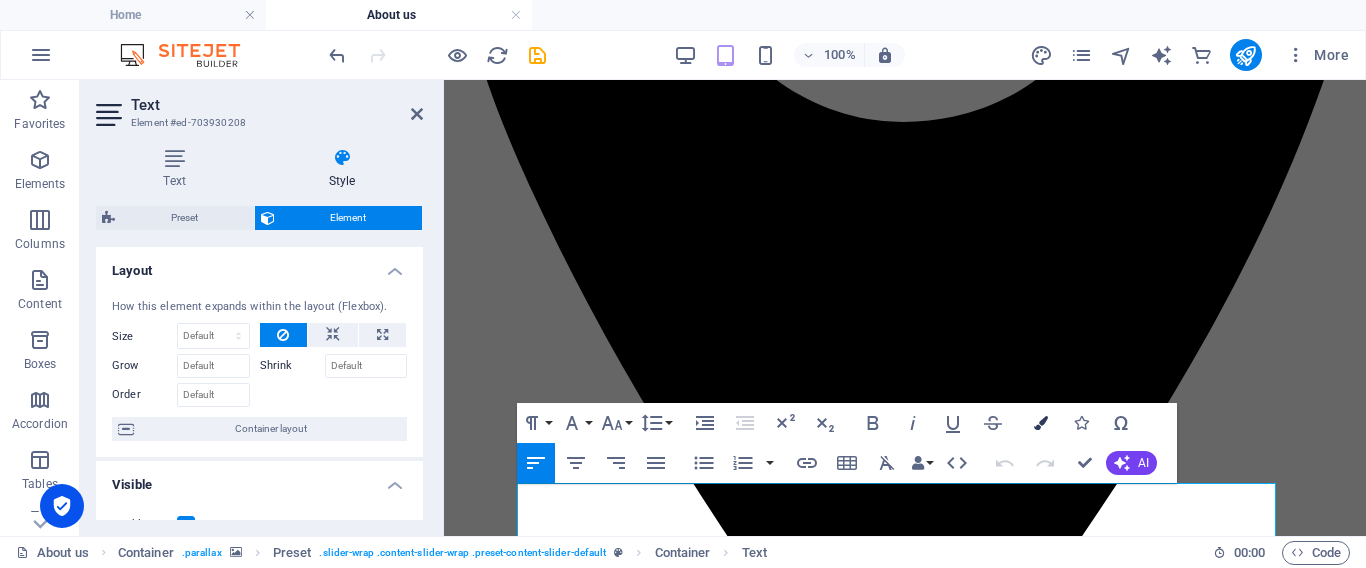 click at bounding box center [1041, 423] 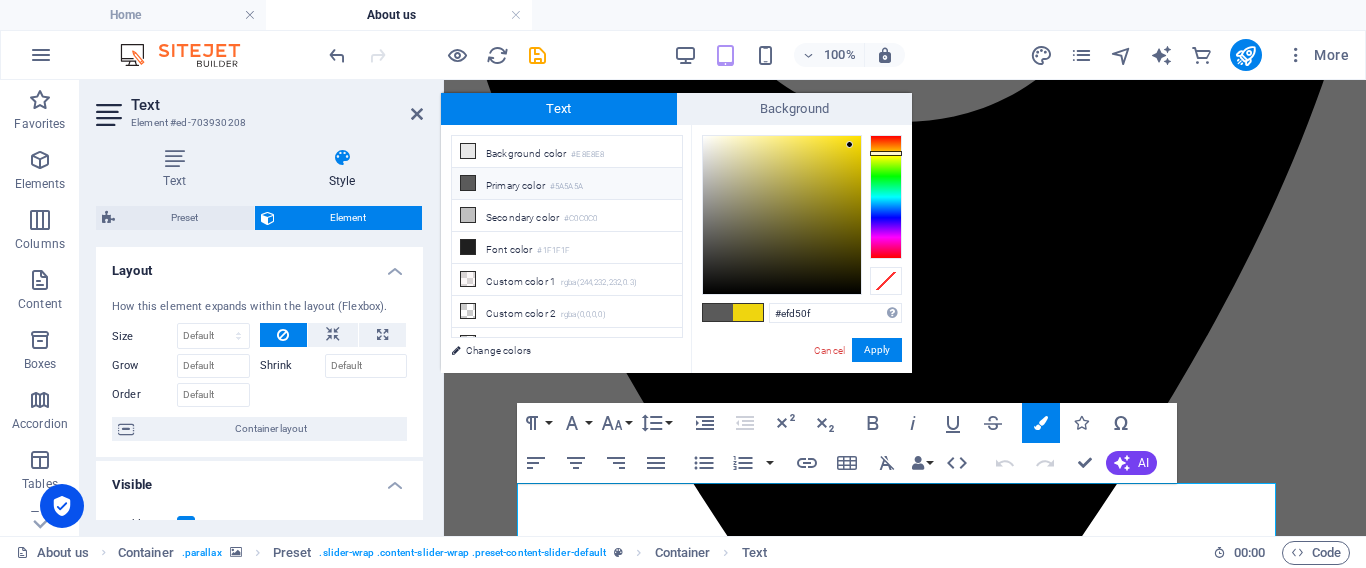 drag, startPoint x: 819, startPoint y: 308, endPoint x: 732, endPoint y: 312, distance: 87.0919 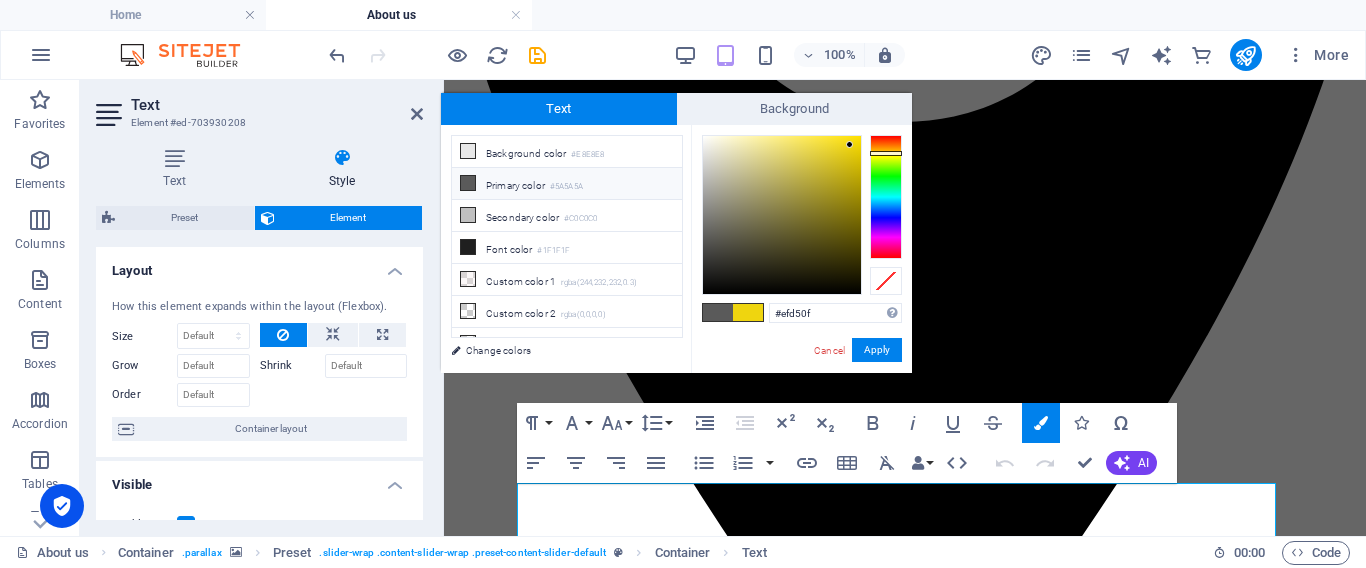 click on "#efd50f Supported formats #0852ed rgb(8, 82, 237) rgba(8, 82, 237, 90%) hsv(221,97,93) hsl(221, 93%, 48%) Cancel Apply" at bounding box center (801, 394) 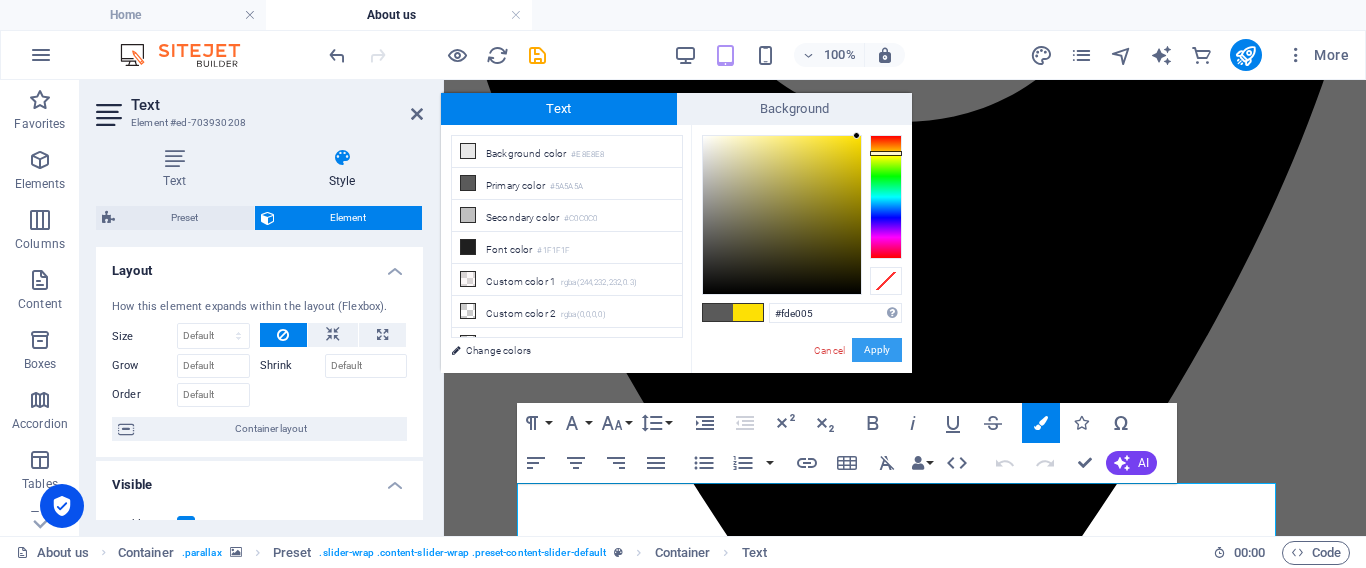 click on "Apply" at bounding box center [877, 350] 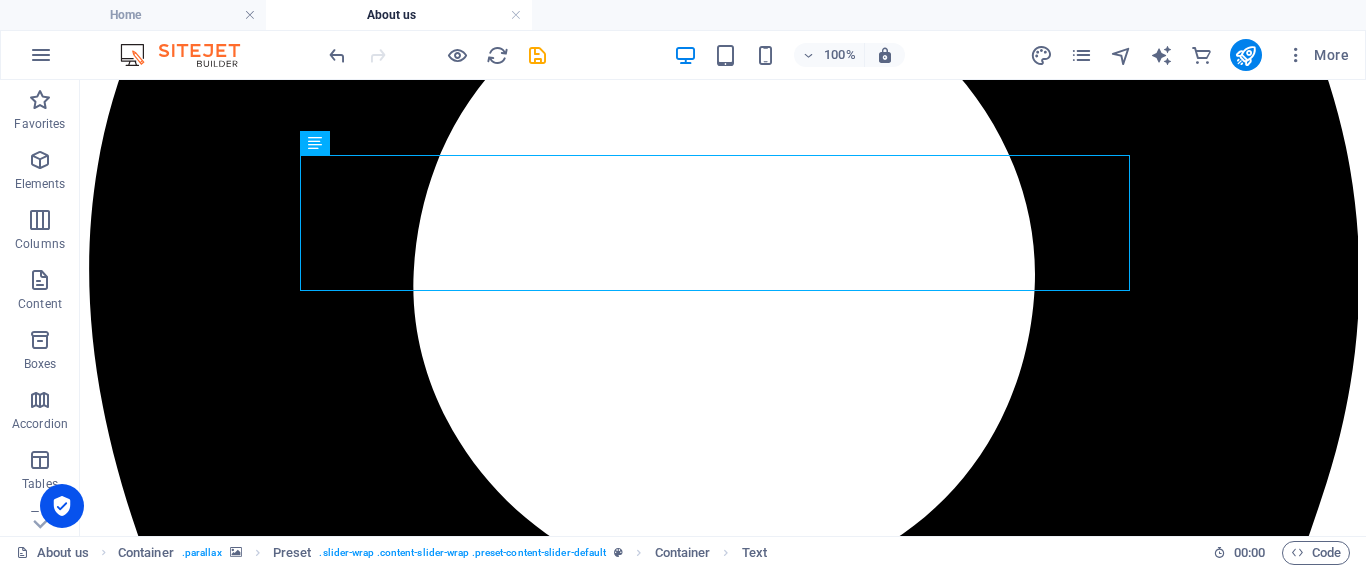 scroll, scrollTop: 2219, scrollLeft: 0, axis: vertical 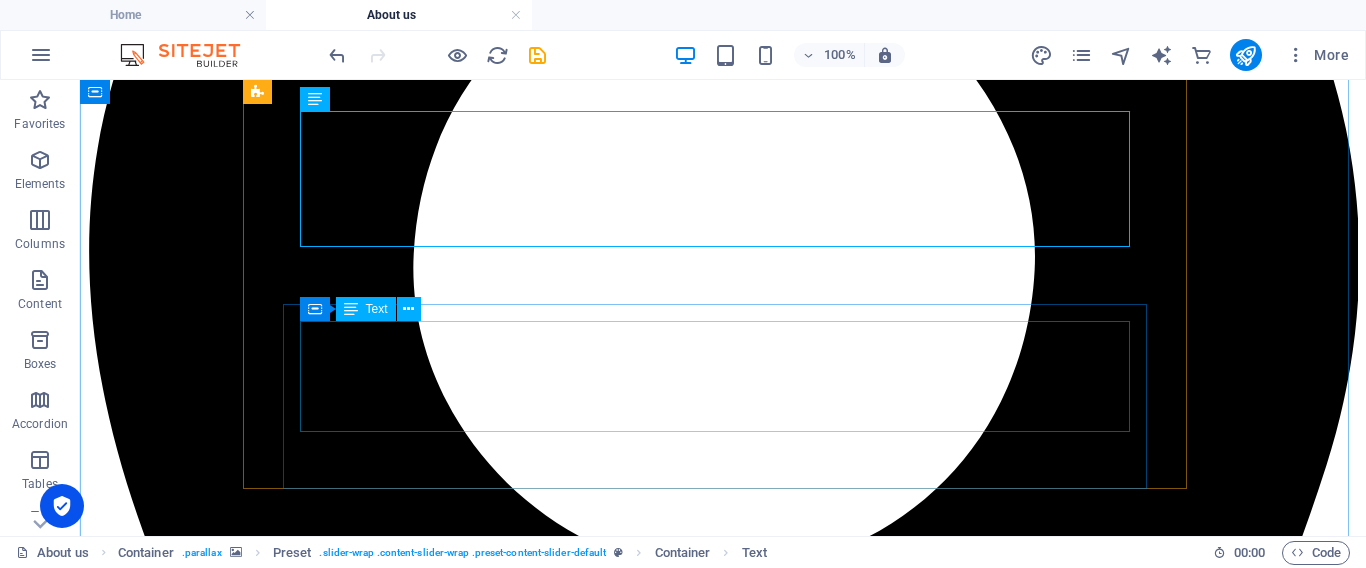 click on "⭐️⭐️⭐️⭐️⭐️ “Highly recommend – truly client-focused.” "I’ve worked with other firms before, but Jador Lawyers exceeded my expectations. [PERSON_NAME] was strategic, transparent with fees, and genuinely cared about getting the best outcome for me. I always felt like a priority, not just another case."" at bounding box center (723, 7437) 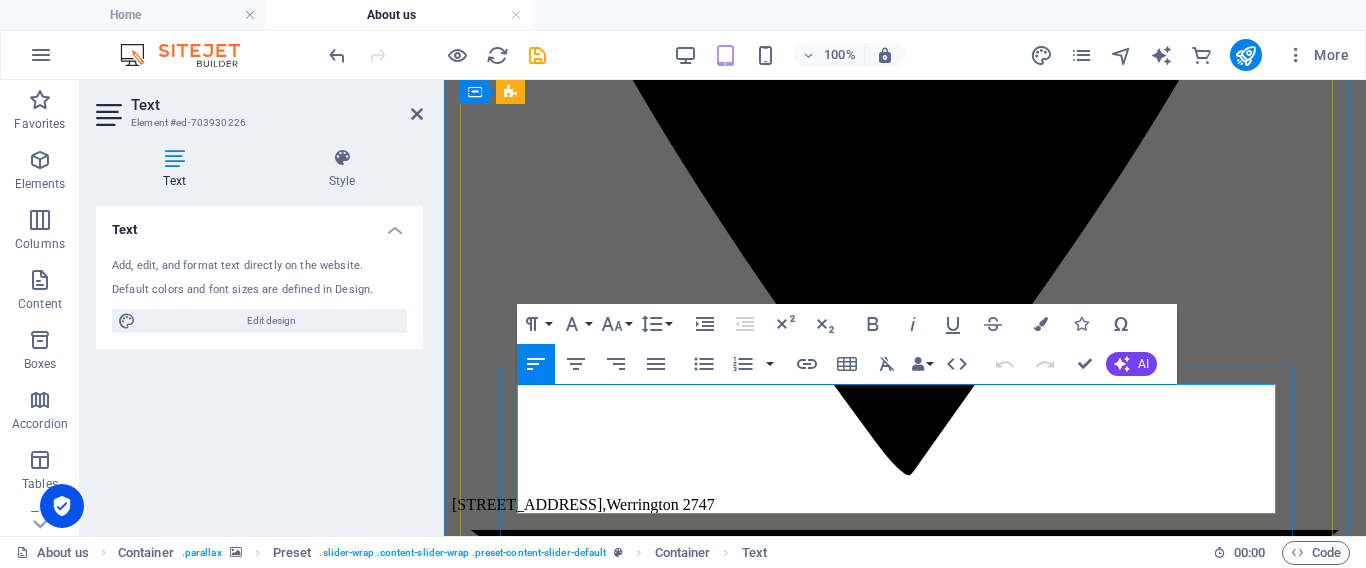 drag, startPoint x: 612, startPoint y: 404, endPoint x: 520, endPoint y: 407, distance: 92.0489 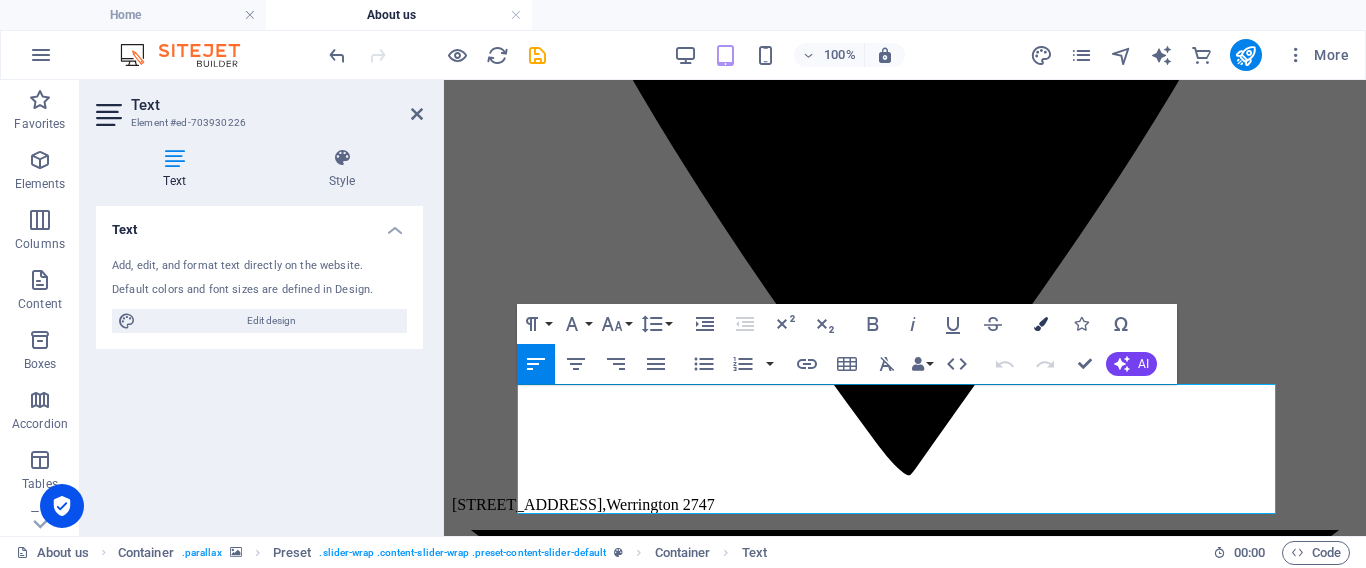 click at bounding box center (1041, 324) 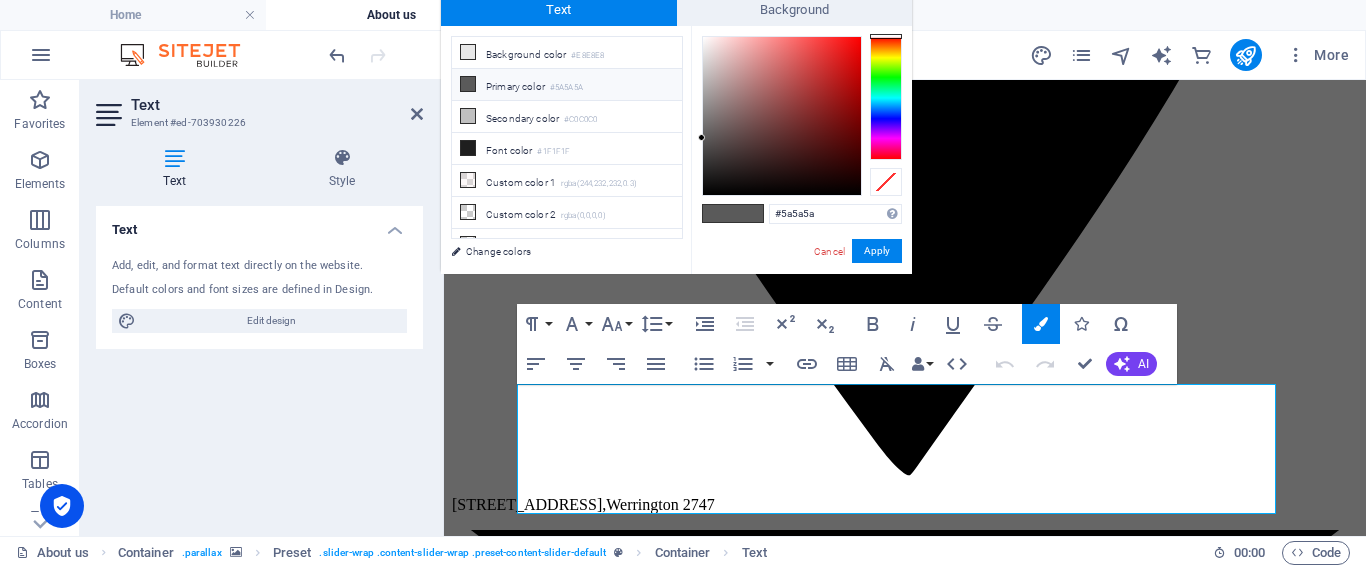 drag, startPoint x: 830, startPoint y: 215, endPoint x: 713, endPoint y: 210, distance: 117.10679 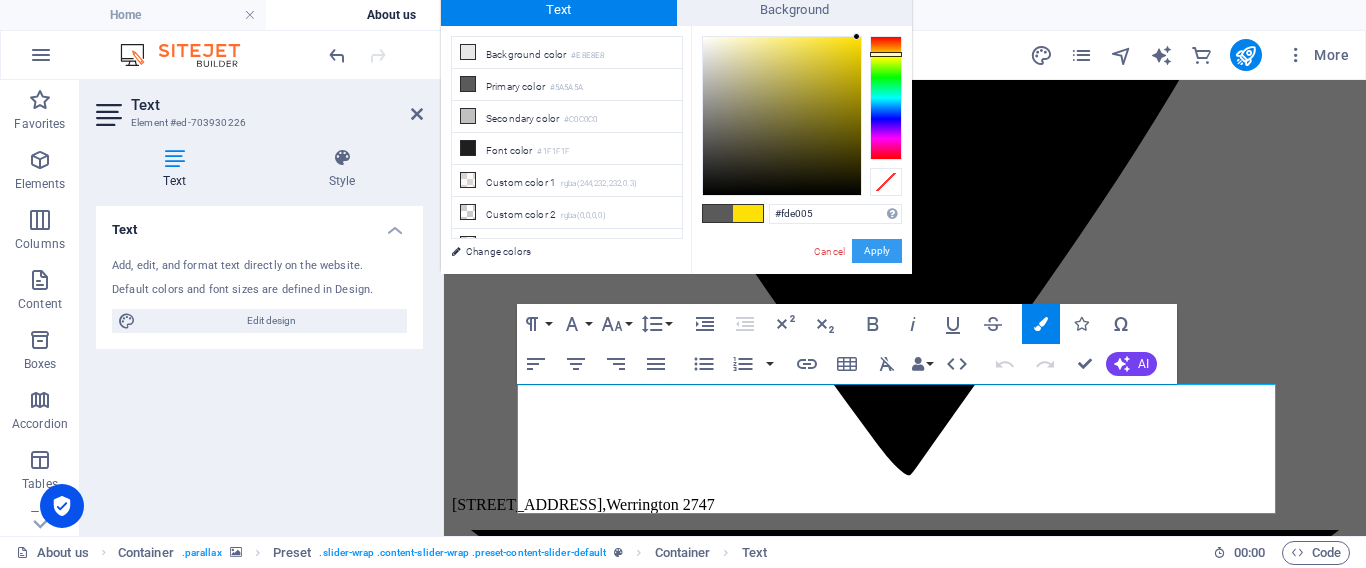 click on "Apply" at bounding box center (877, 251) 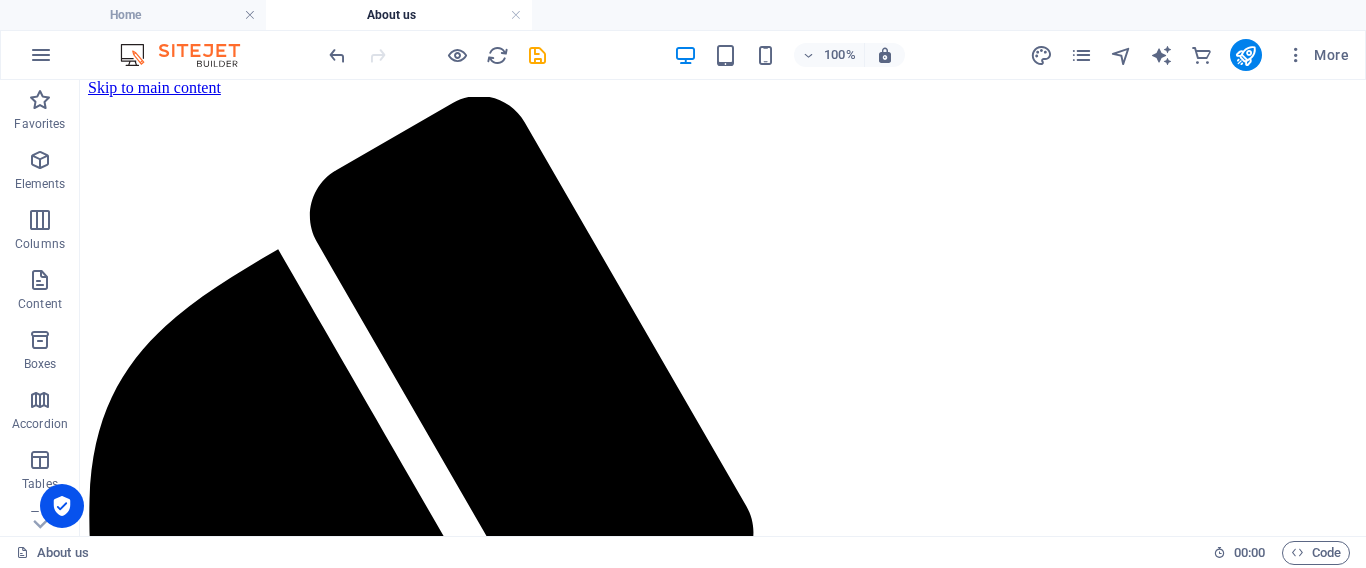 scroll, scrollTop: 0, scrollLeft: 0, axis: both 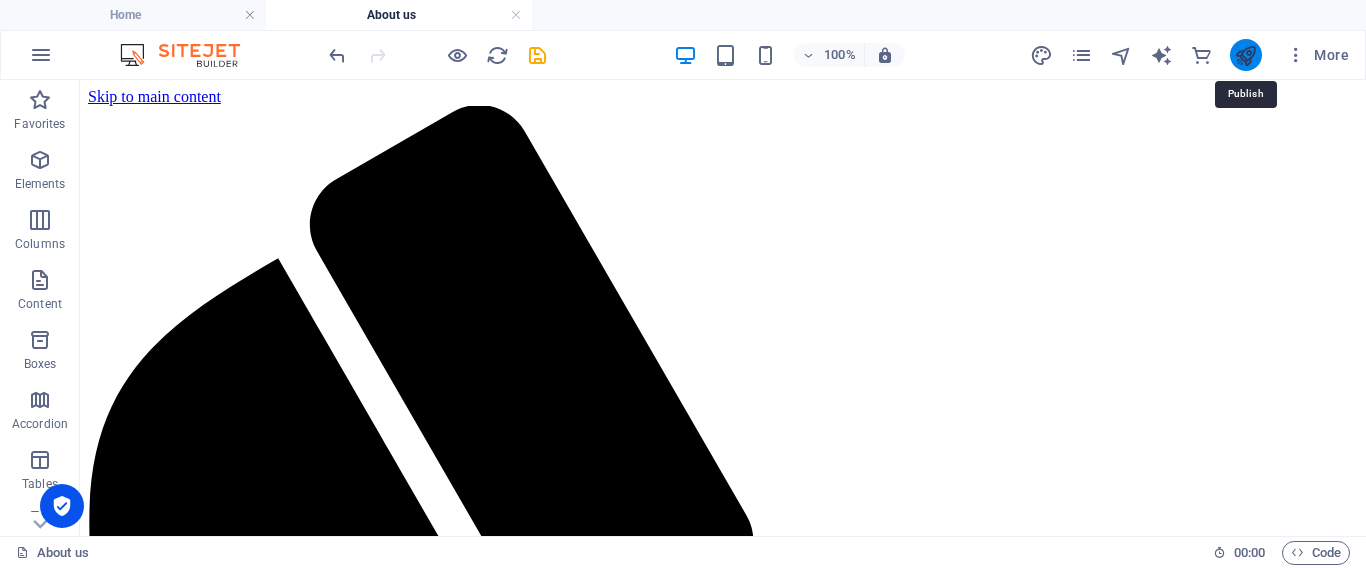 click at bounding box center [1245, 55] 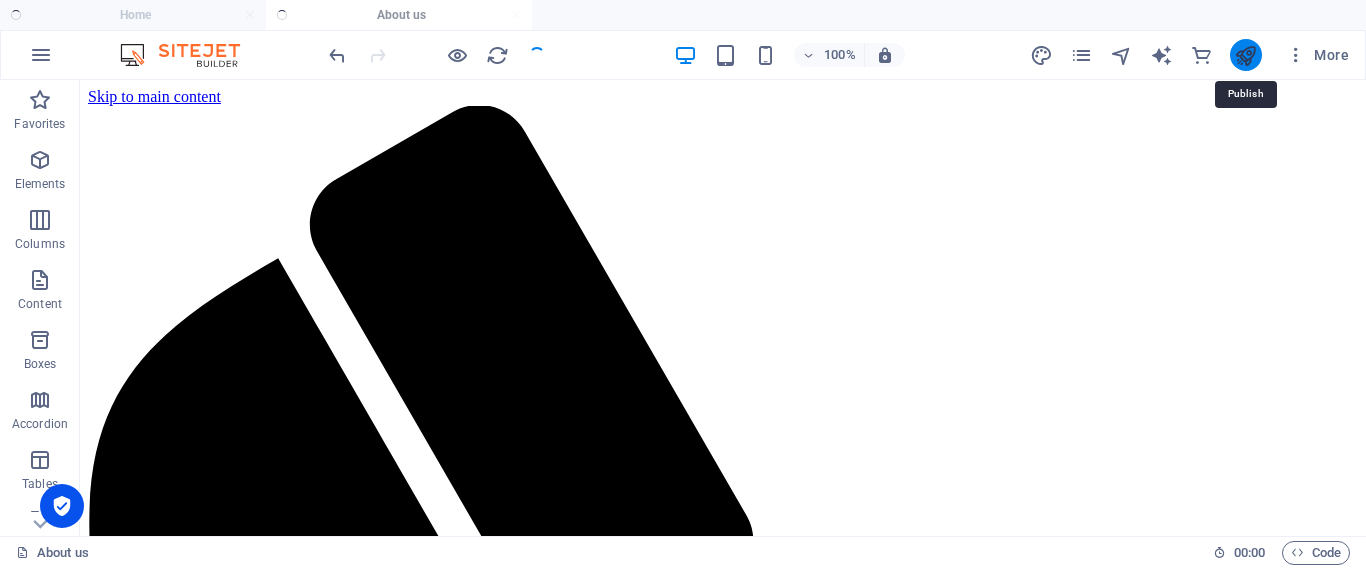 click at bounding box center (1245, 55) 